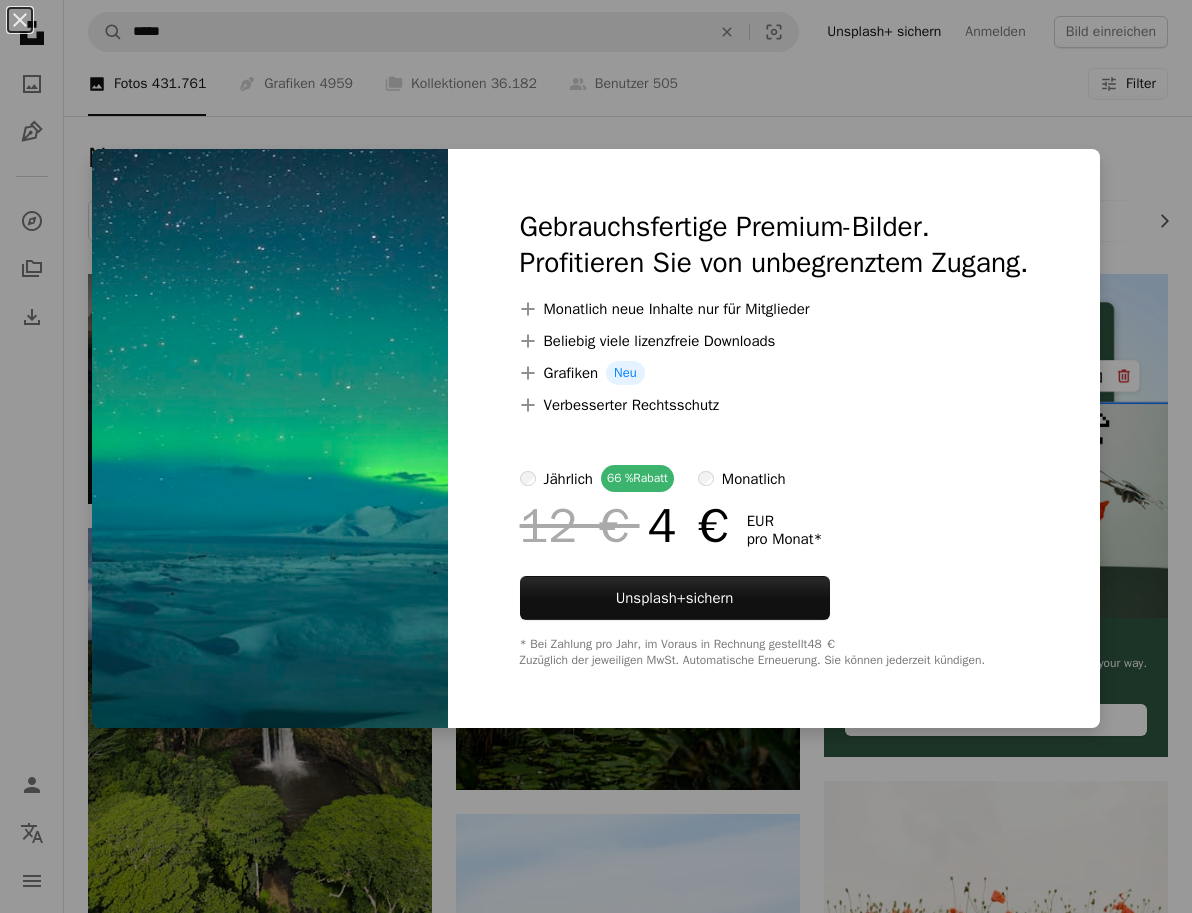 scroll, scrollTop: 5451, scrollLeft: 0, axis: vertical 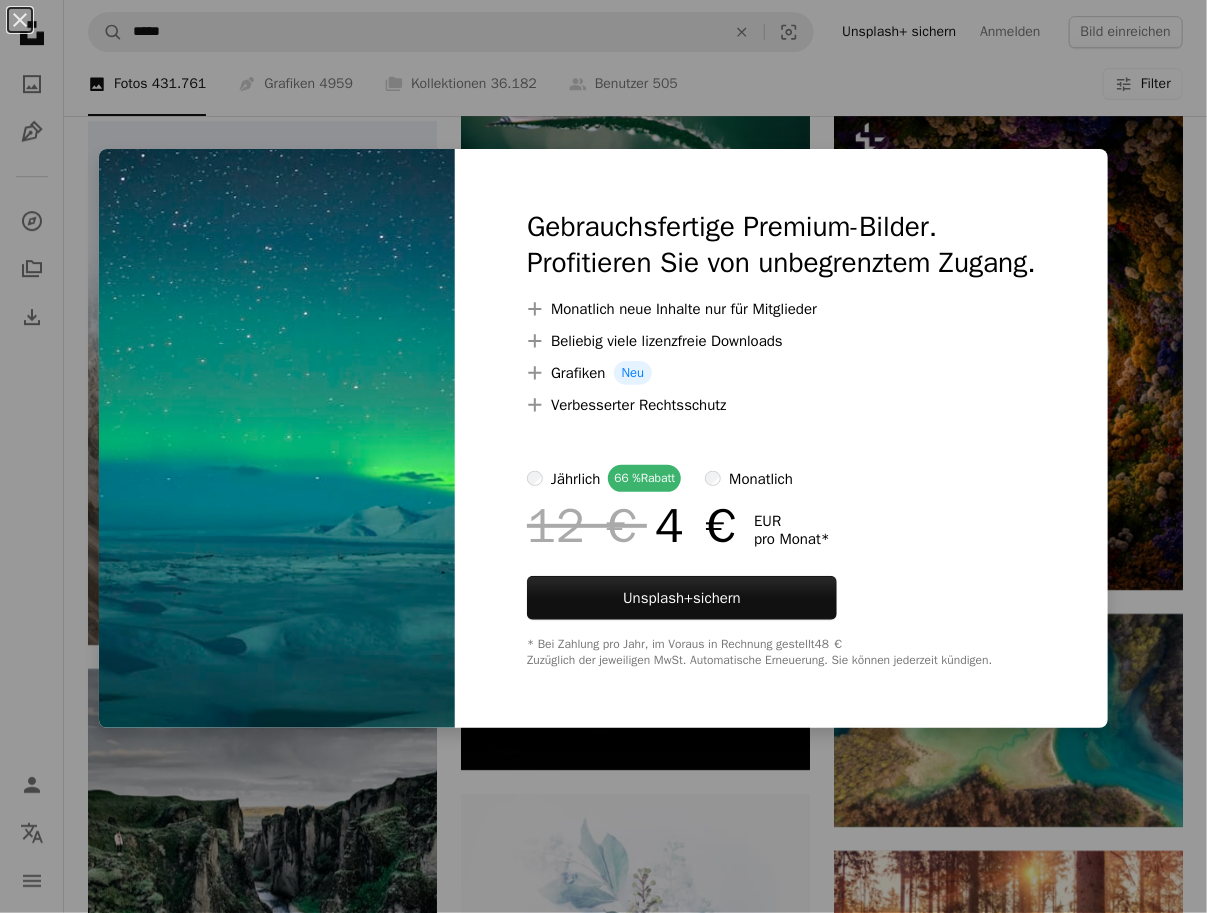 click on "An X shape Gebrauchsfertige Premium-Bilder. Profitieren Sie von unbegrenztem Zugang. A plus sign Monatlich neue Inhalte nur für Mitglieder A plus sign Beliebig viele lizenzfreie Downloads A plus sign Grafiken  Neu A plus sign Verbesserter Rechtsschutz jährlich 66 %  Rabatt monatlich 12 €   4 € EUR pro Monat * Unsplash+  sichern * Bei Zahlung pro Jahr, im Voraus in Rechnung gestellt  48 € Zuzüglich der jeweiligen MwSt. Automatische Erneuerung. Sie können jederzeit kündigen." at bounding box center (603, 456) 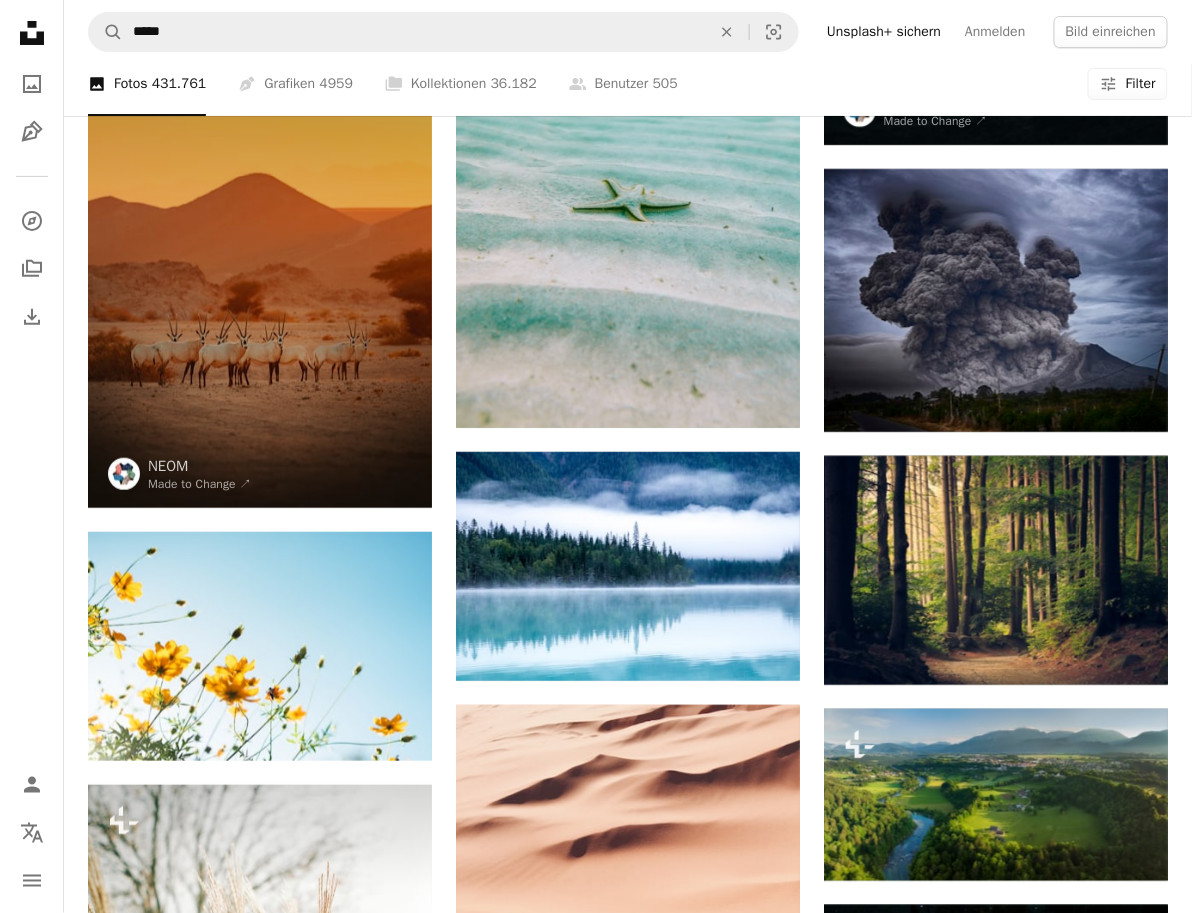 scroll, scrollTop: 8151, scrollLeft: 0, axis: vertical 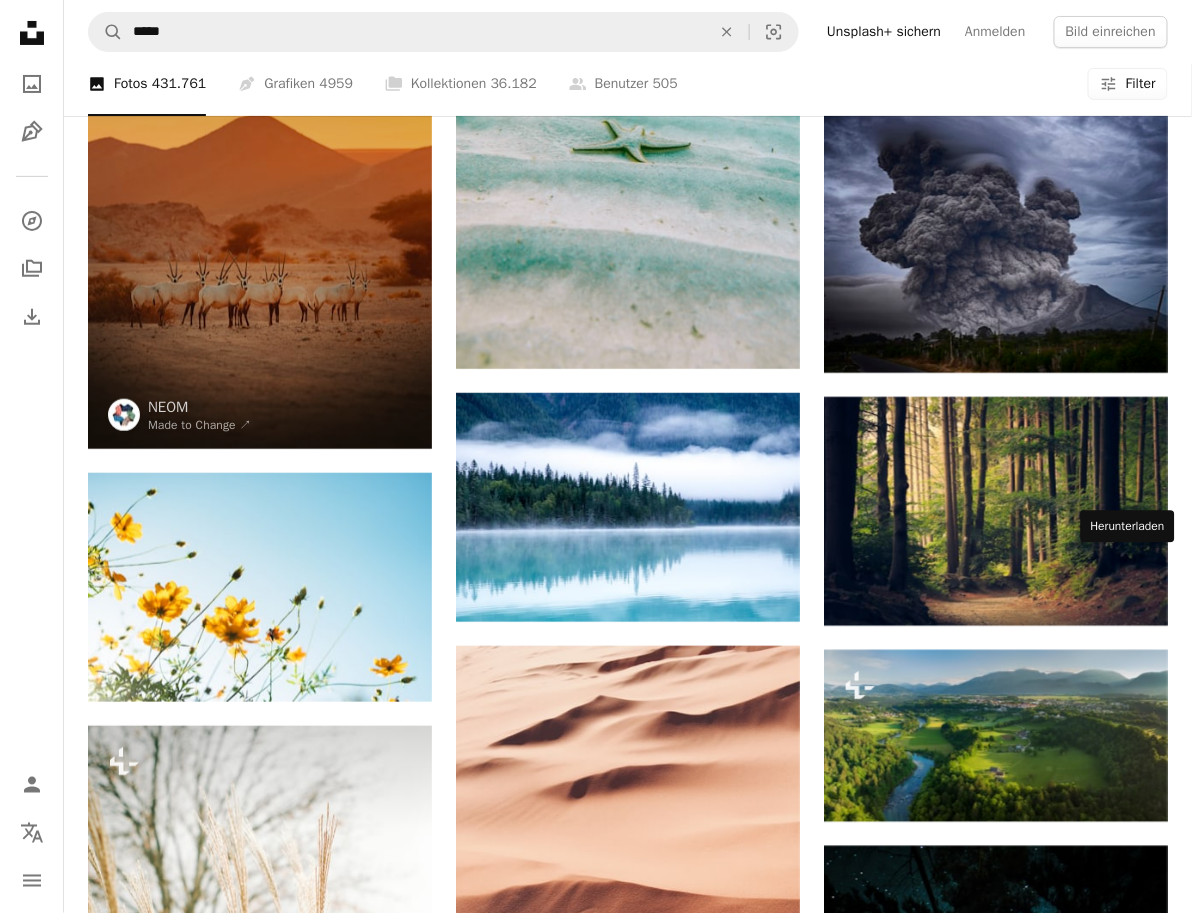 click on "Arrow pointing down" at bounding box center [1128, 1579] 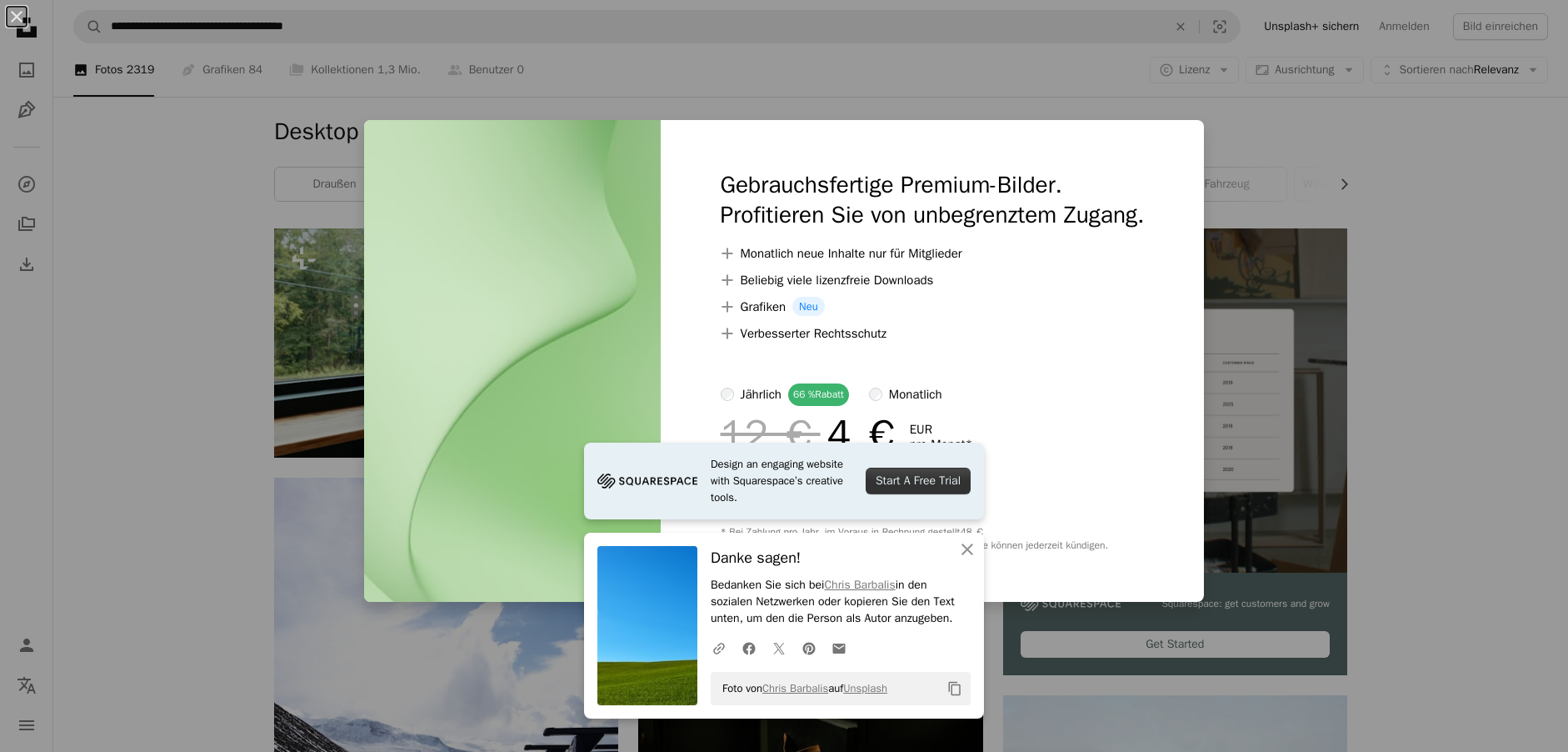 scroll, scrollTop: 3336, scrollLeft: 0, axis: vertical 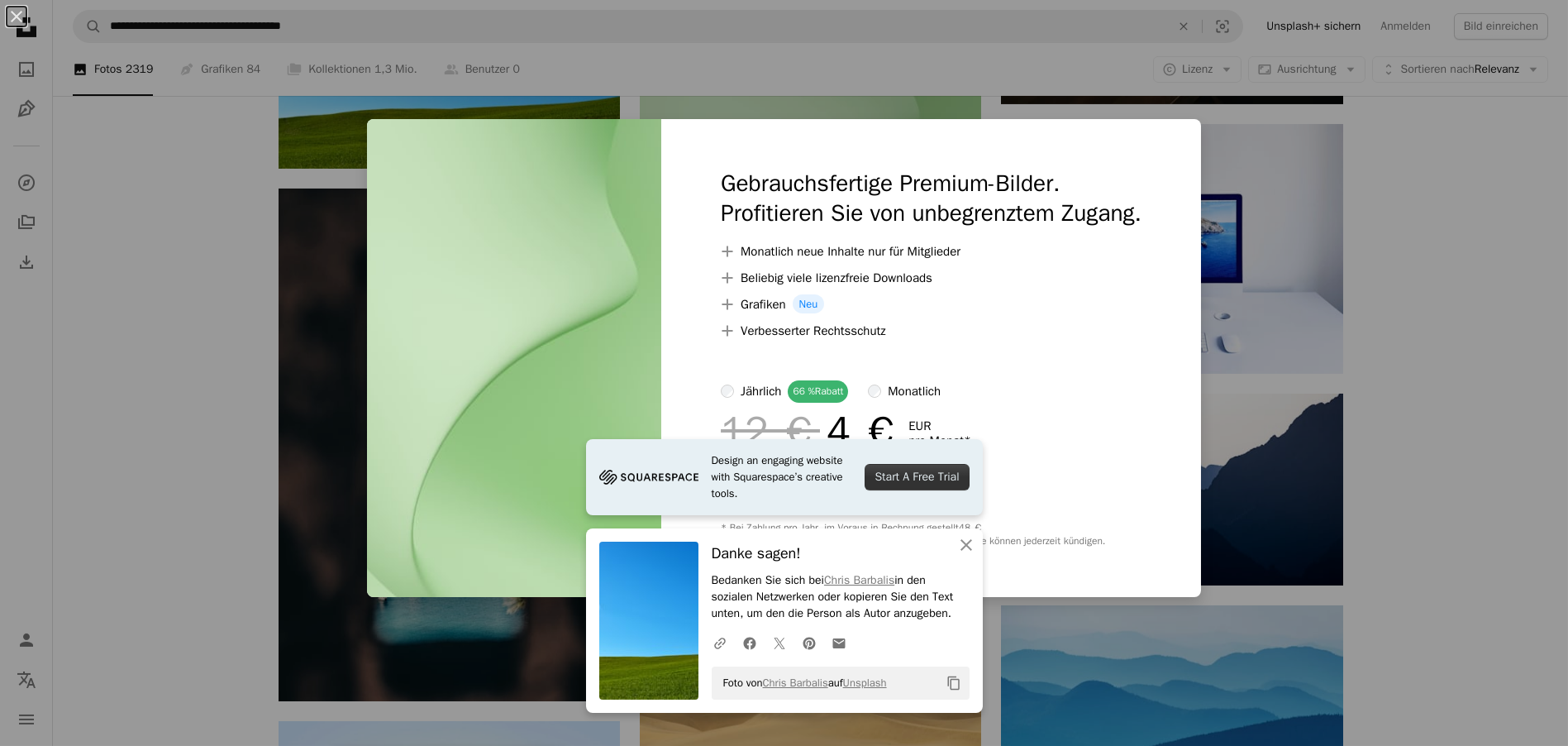 click on "An X shape Design an engaging website with Squarespace’s creative tools. Start A Free Trial An X shape Schließen Danke sagen! Bedanken Sie sich bei [FIRST] [LAST] in den sozialen Netzwerken oder kopieren Sie den Text unten, um den die Person als Autor anzugeben. A URL sharing icon (chains) Facebook icon X (formerly Twitter) icon Pinterest icon An envelope Foto von [FIRST] [LAST] auf Unsplash
Copy content Gebrauchsfertige Premium-Bilder. Profitieren Sie von unbegrenztem Zugang. A plus sign Monatlich neue Inhalte nur für Mitglieder A plus sign Beliebig viele lizenzfreie Downloads A plus sign Grafiken  Neu A plus sign Verbesserter Rechtsschutz jährlich 66 %  Rabatt monatlich 12 €   4 € EUR pro Monat * Unsplash+  sichern * Bei Zahlung pro Jahr, im Voraus in Rechnung gestellt  48 € Zuzüglich der jeweiligen MwSt. Automatische Erneuerung. Sie können jederzeit kündigen." at bounding box center (784, 373) 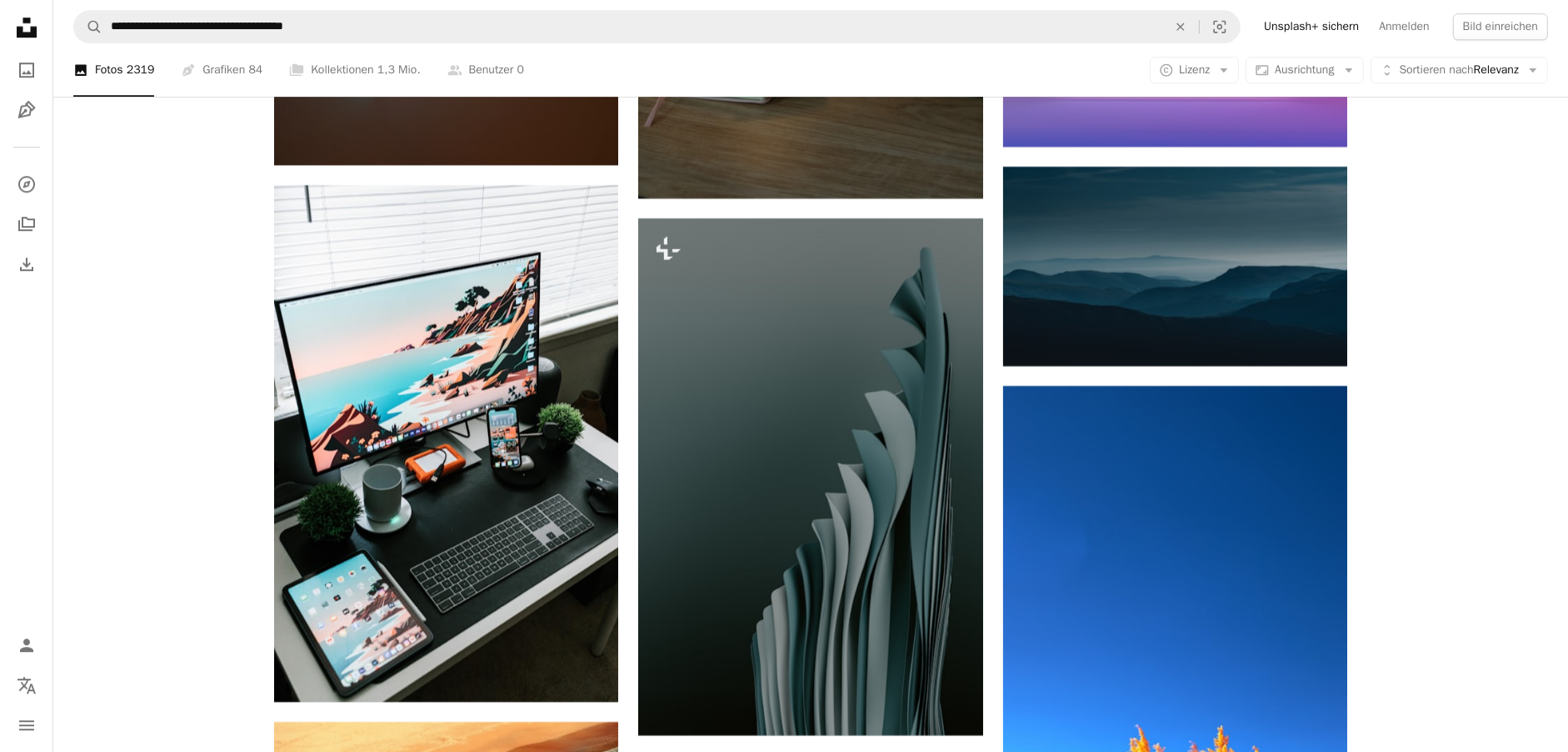 scroll, scrollTop: 5921, scrollLeft: 0, axis: vertical 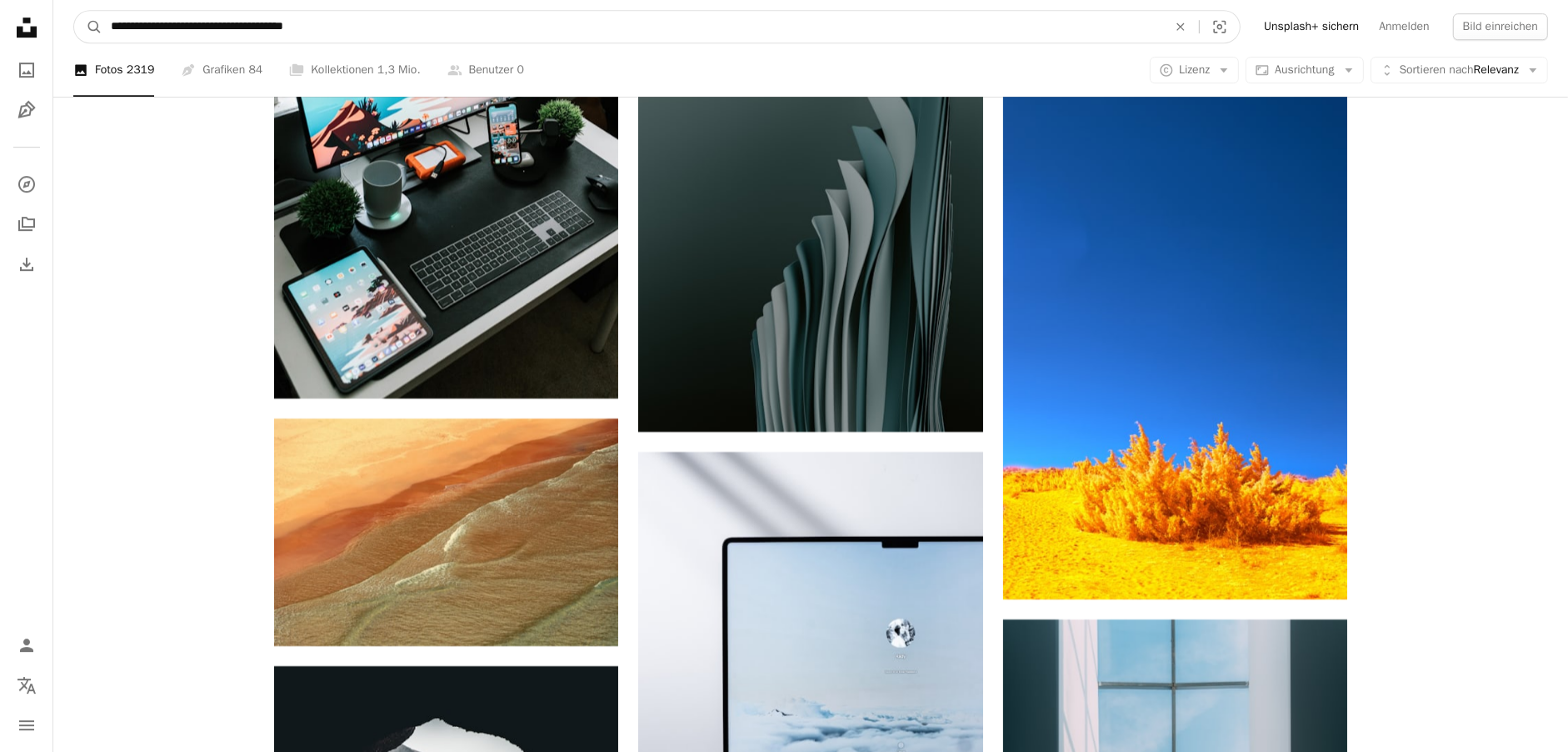 drag, startPoint x: 214, startPoint y: 27, endPoint x: 0, endPoint y: 39, distance: 214.33618 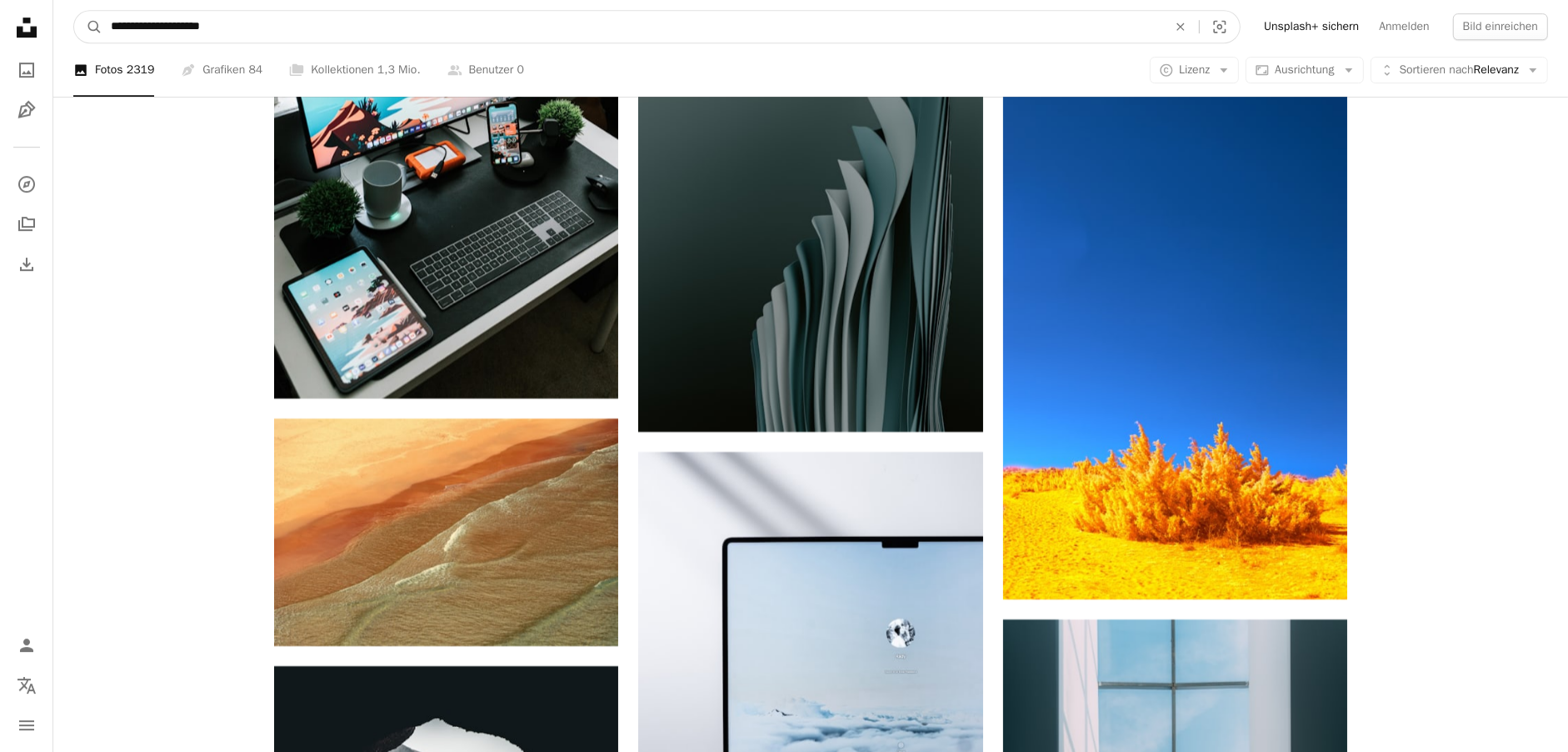 type on "**********" 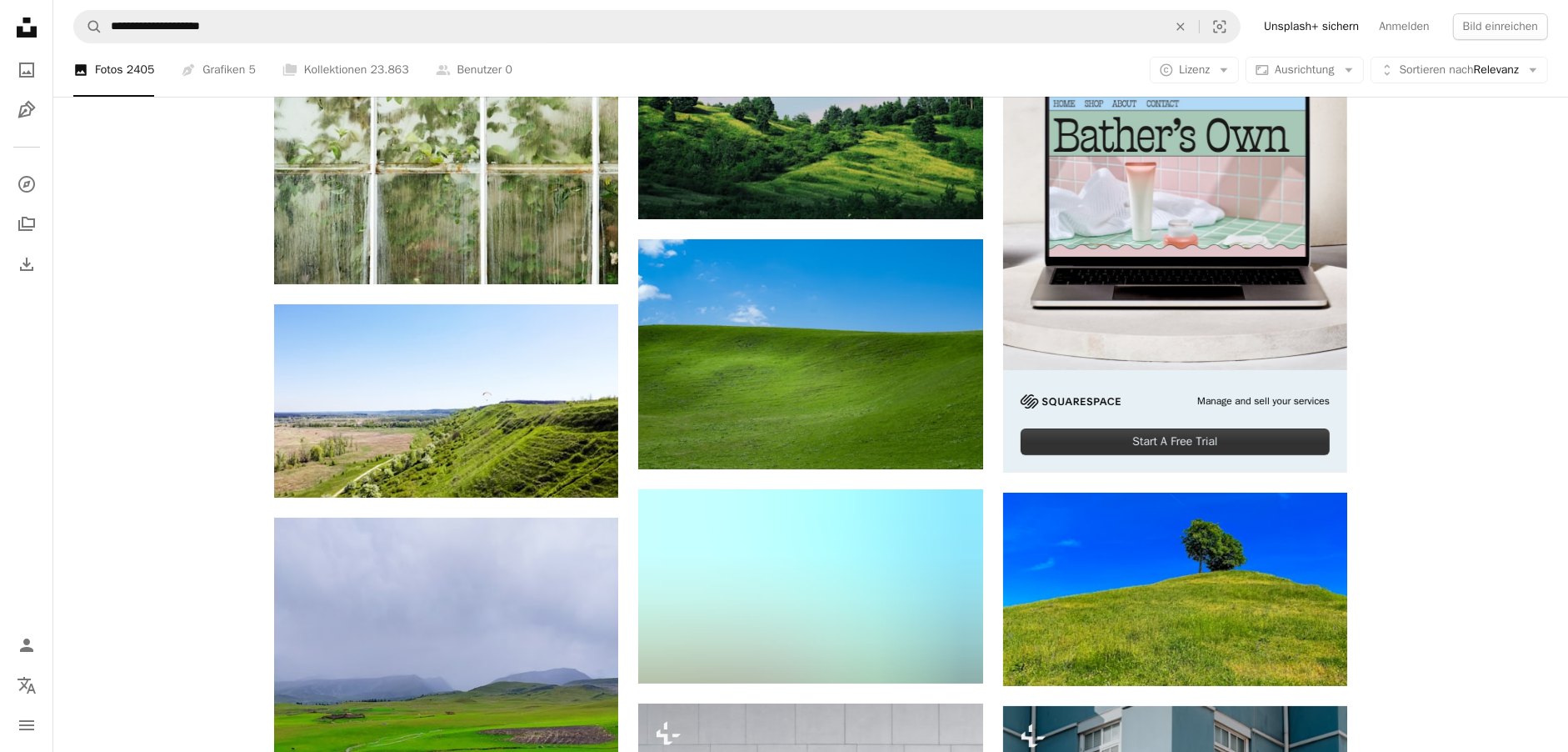 scroll, scrollTop: 250, scrollLeft: 0, axis: vertical 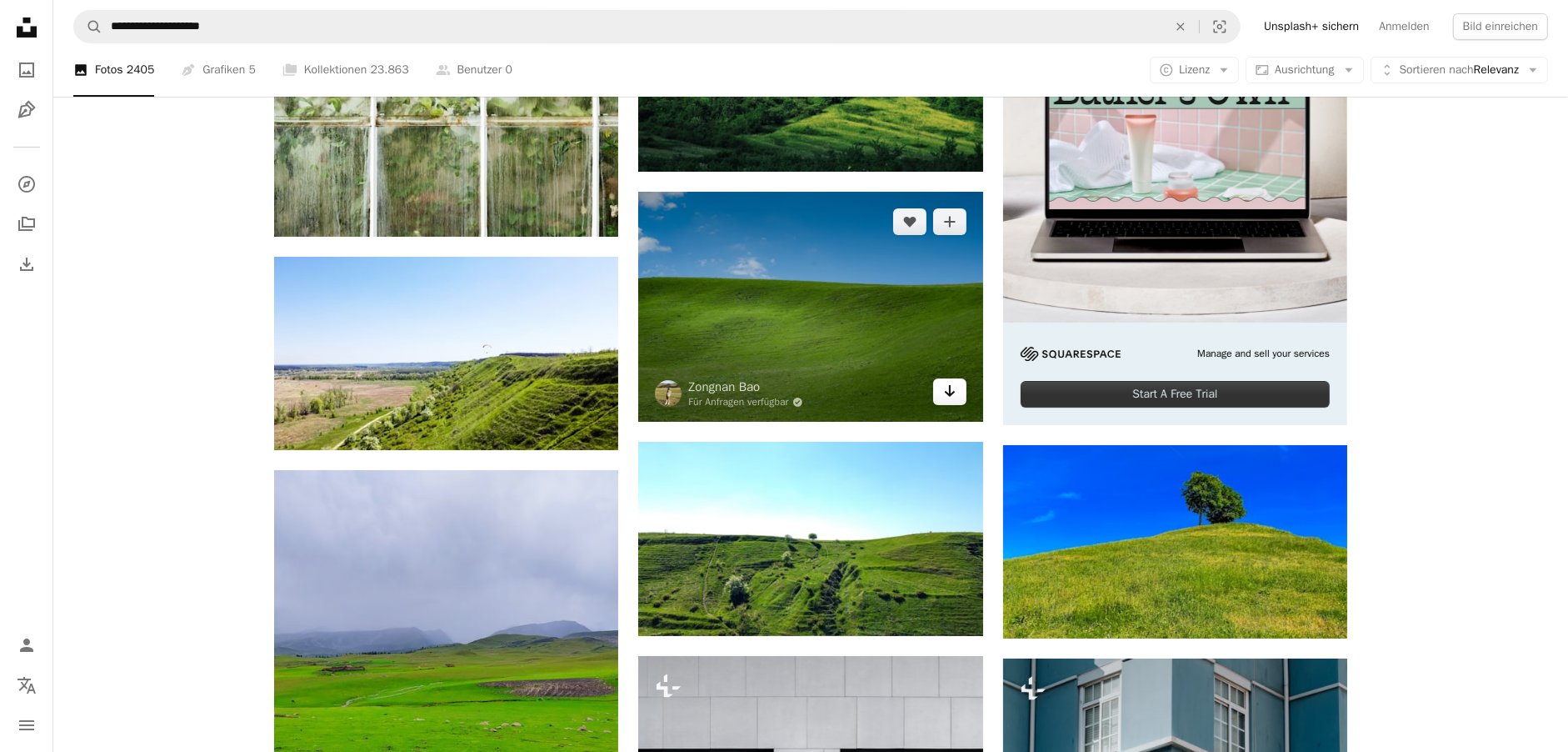click on "Arrow pointing down" 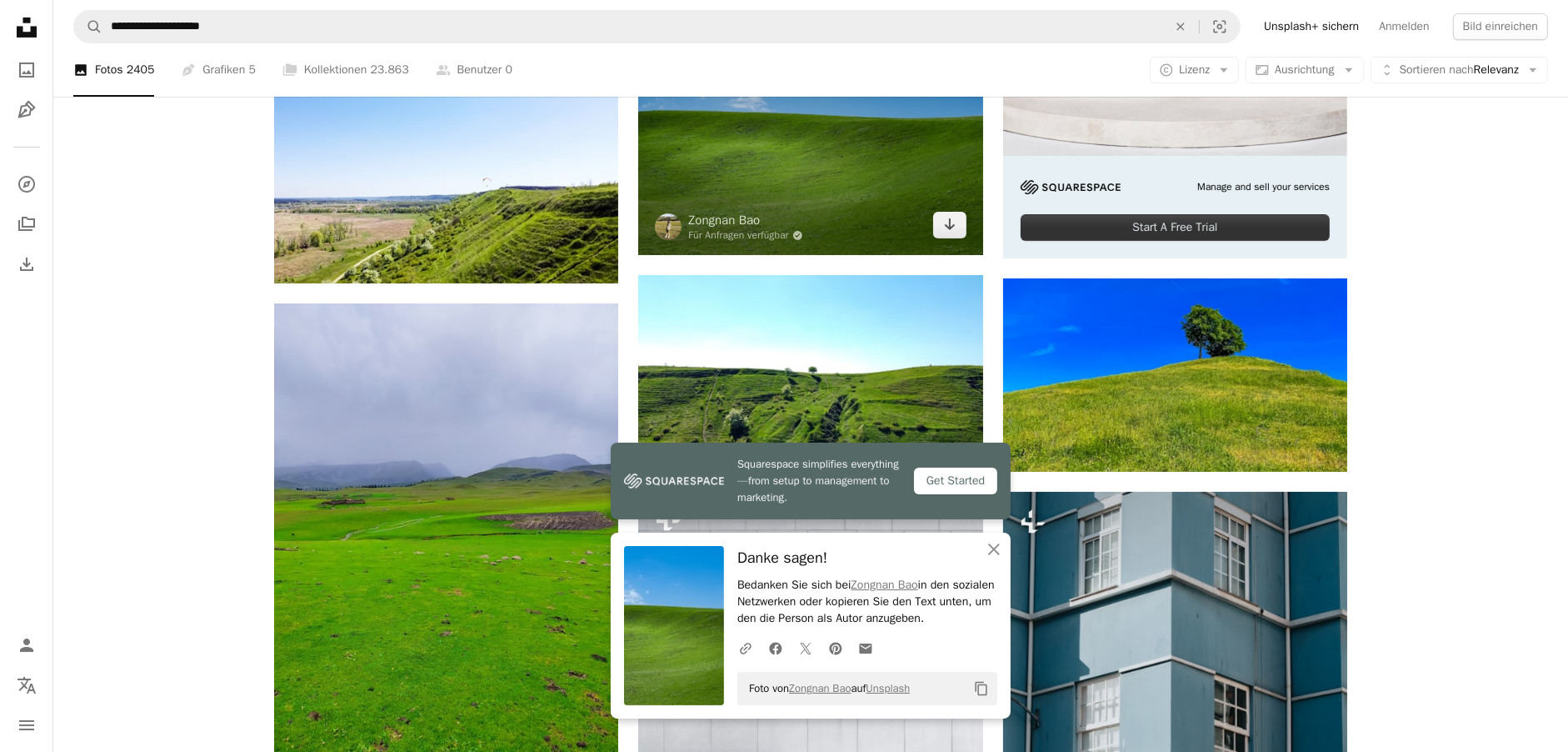 scroll, scrollTop: 0, scrollLeft: 0, axis: both 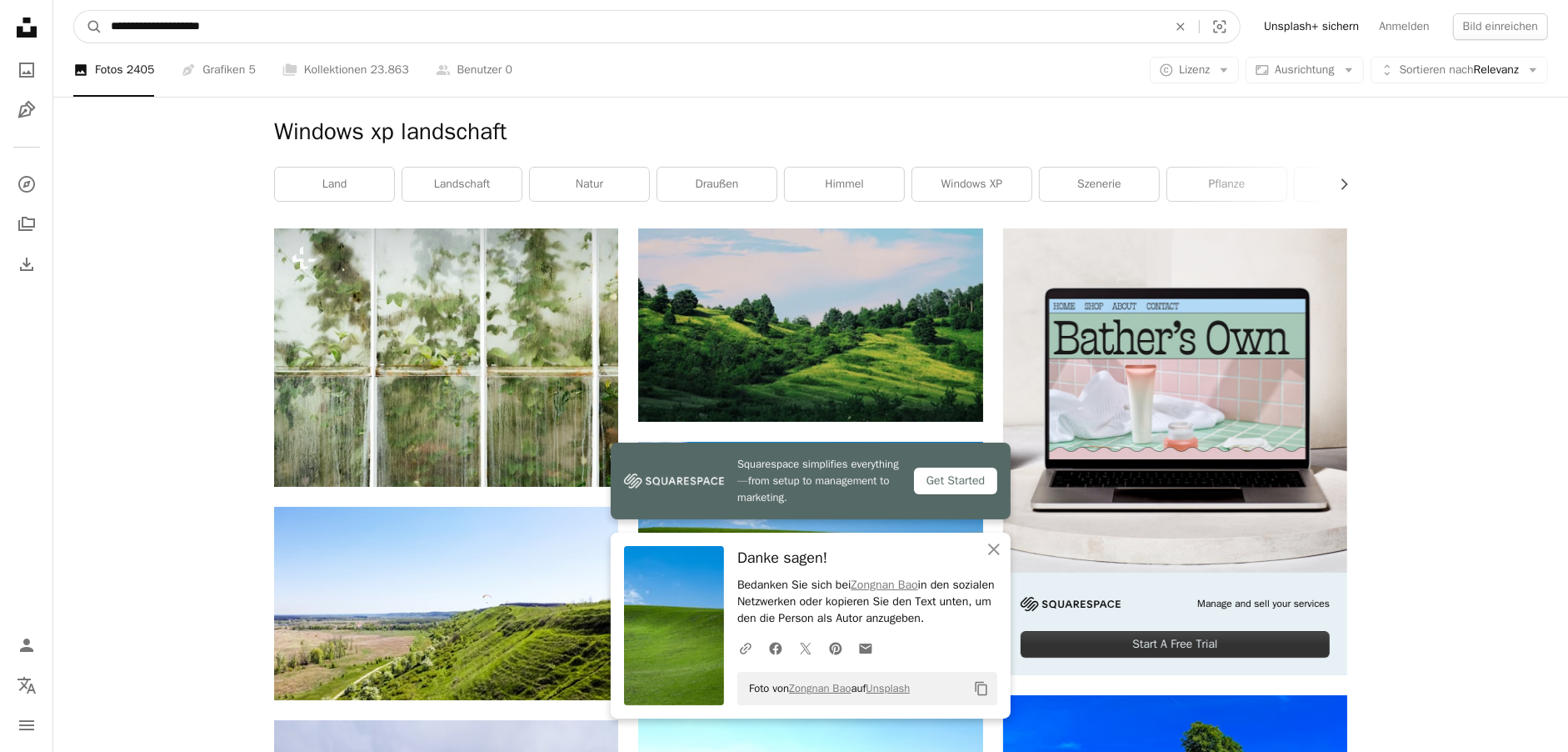 click on "**********" at bounding box center (632, 27) 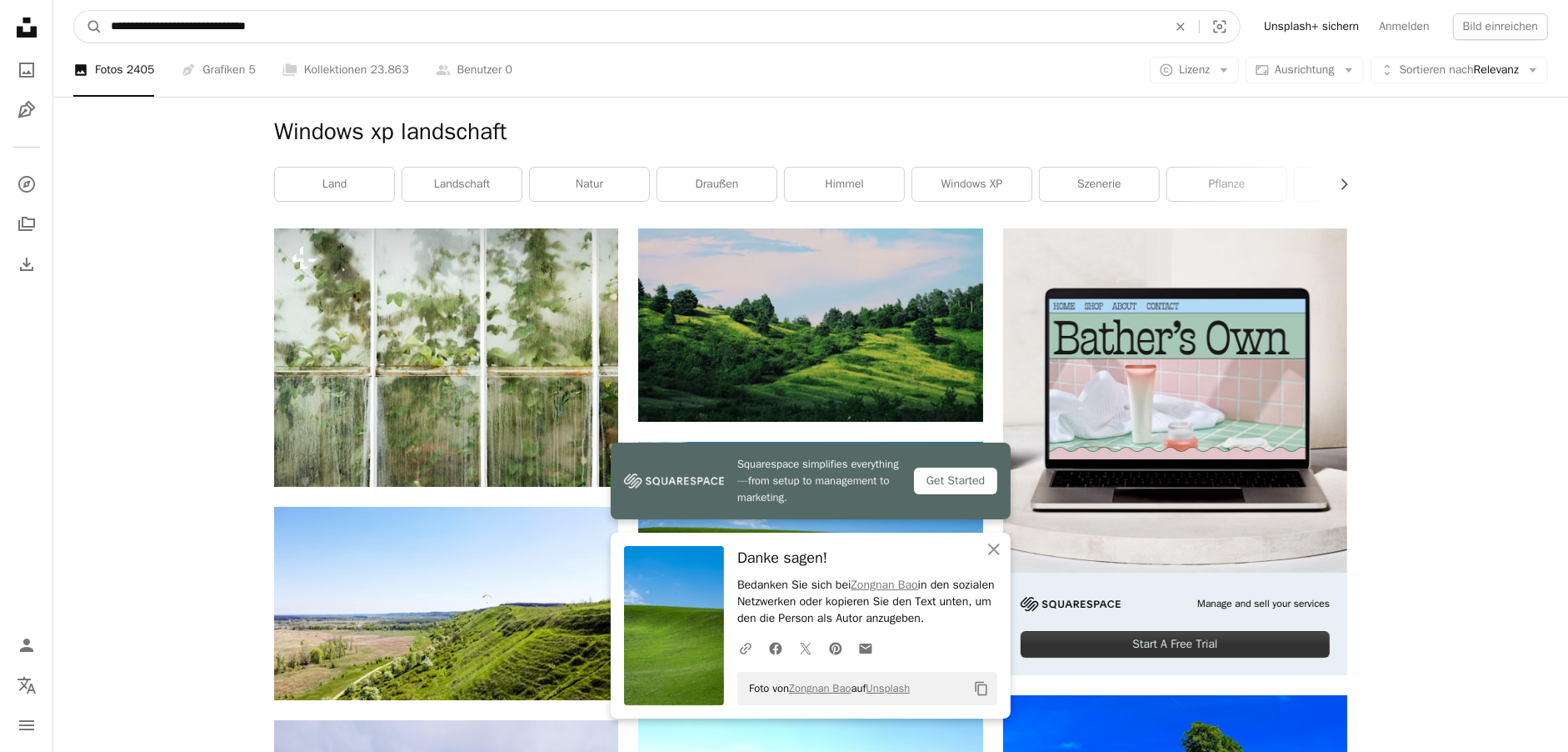 type on "**********" 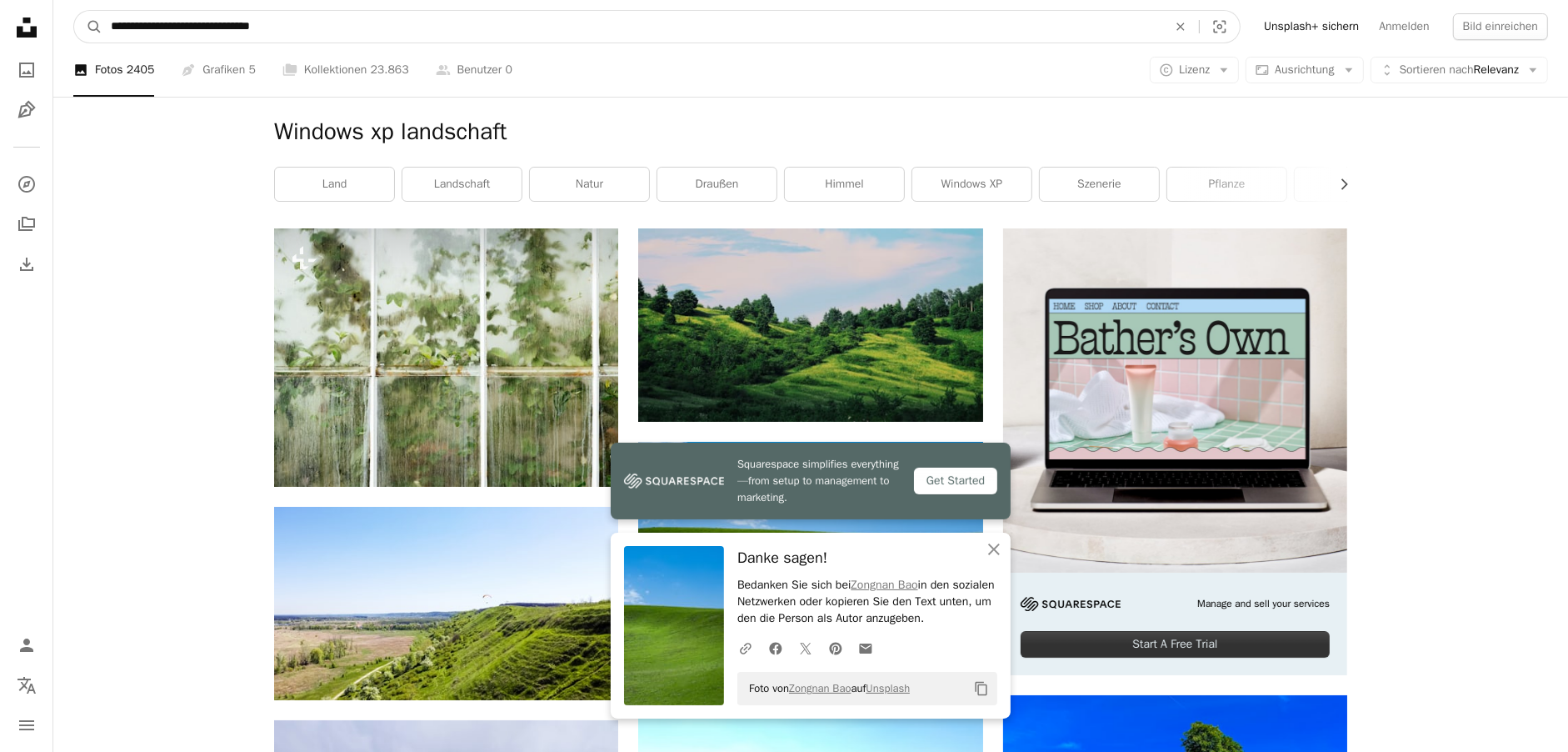 click on "A magnifying glass" at bounding box center [88, 27] 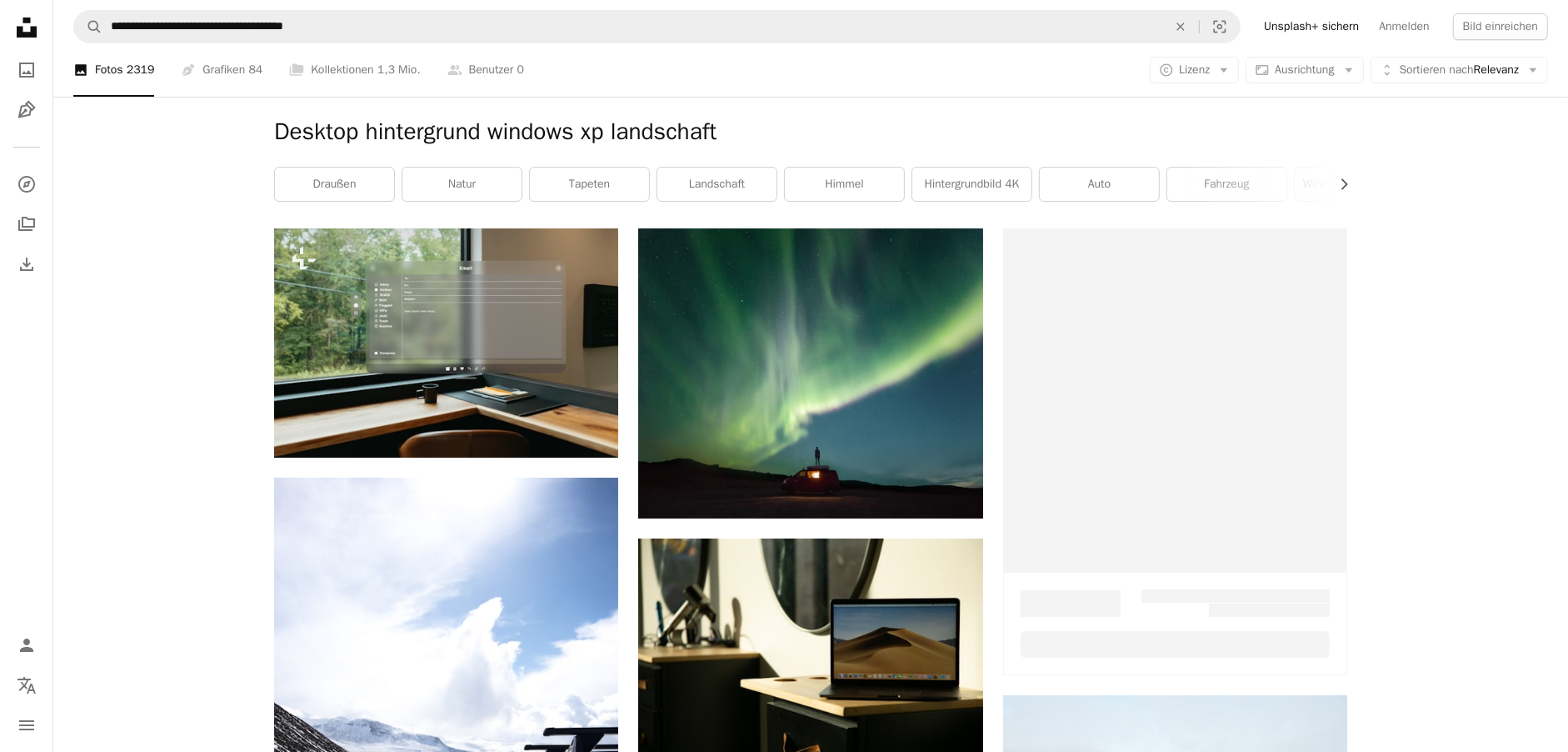 scroll, scrollTop: 5921, scrollLeft: 0, axis: vertical 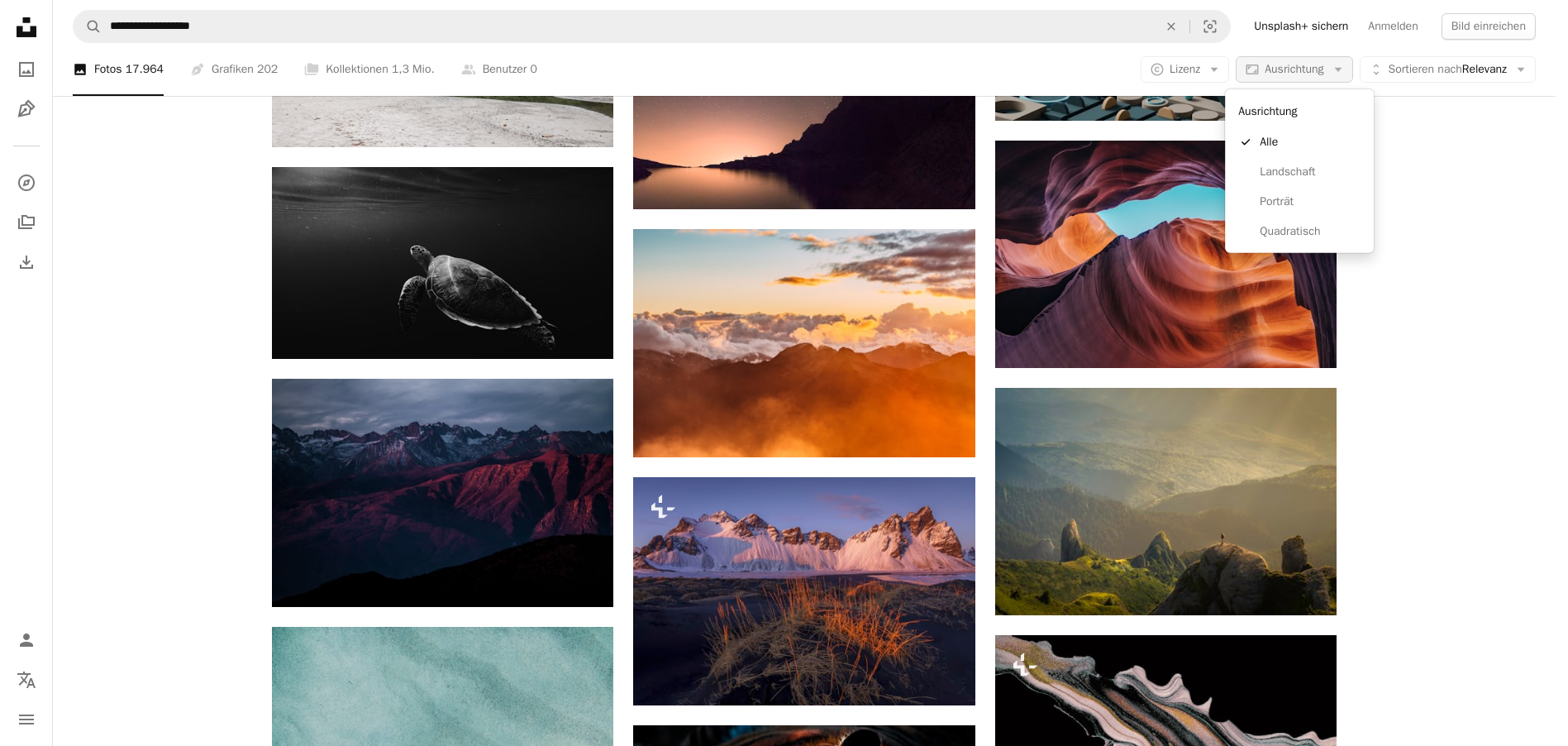 click on "Arrow down" 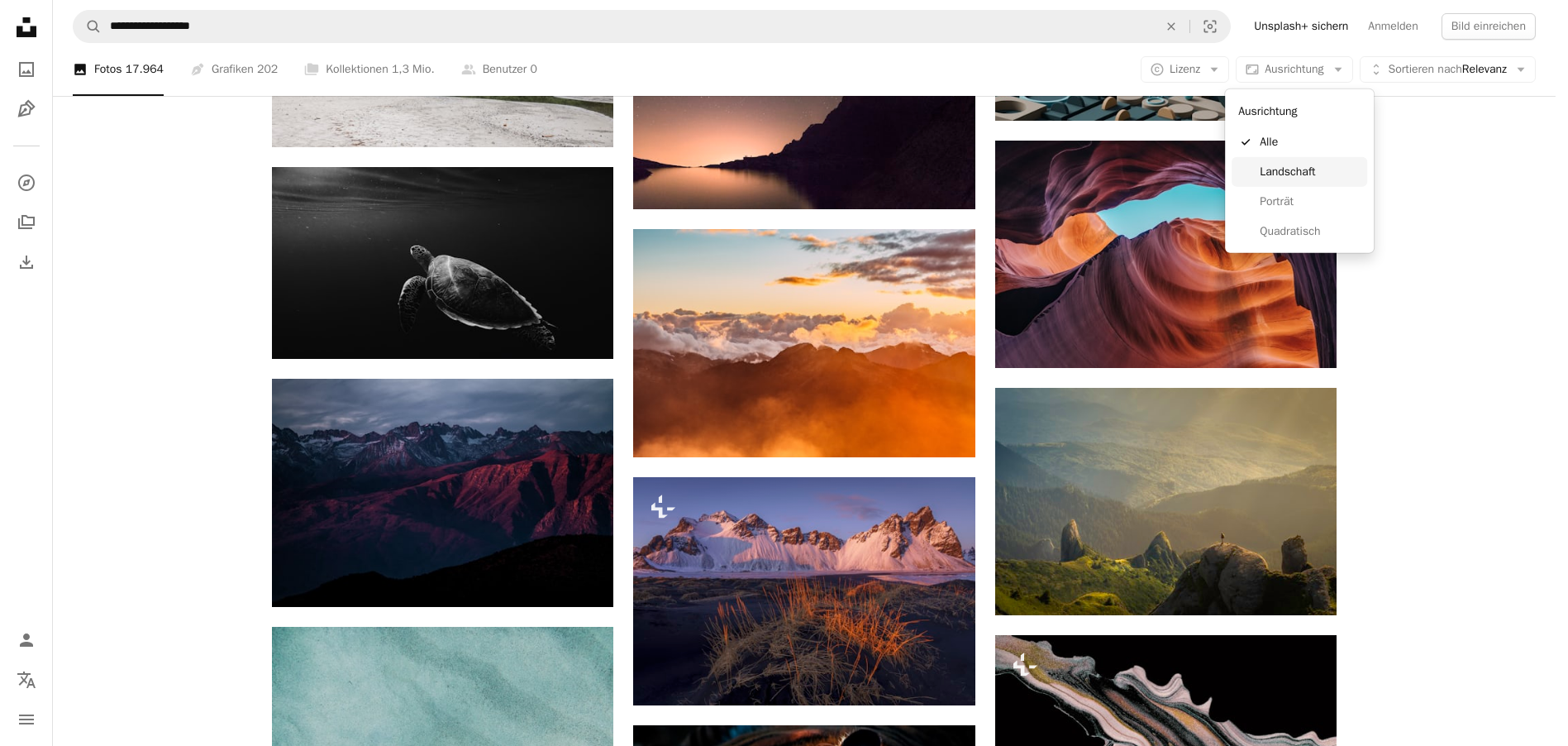 click on "Landschaft" at bounding box center [1310, 172] 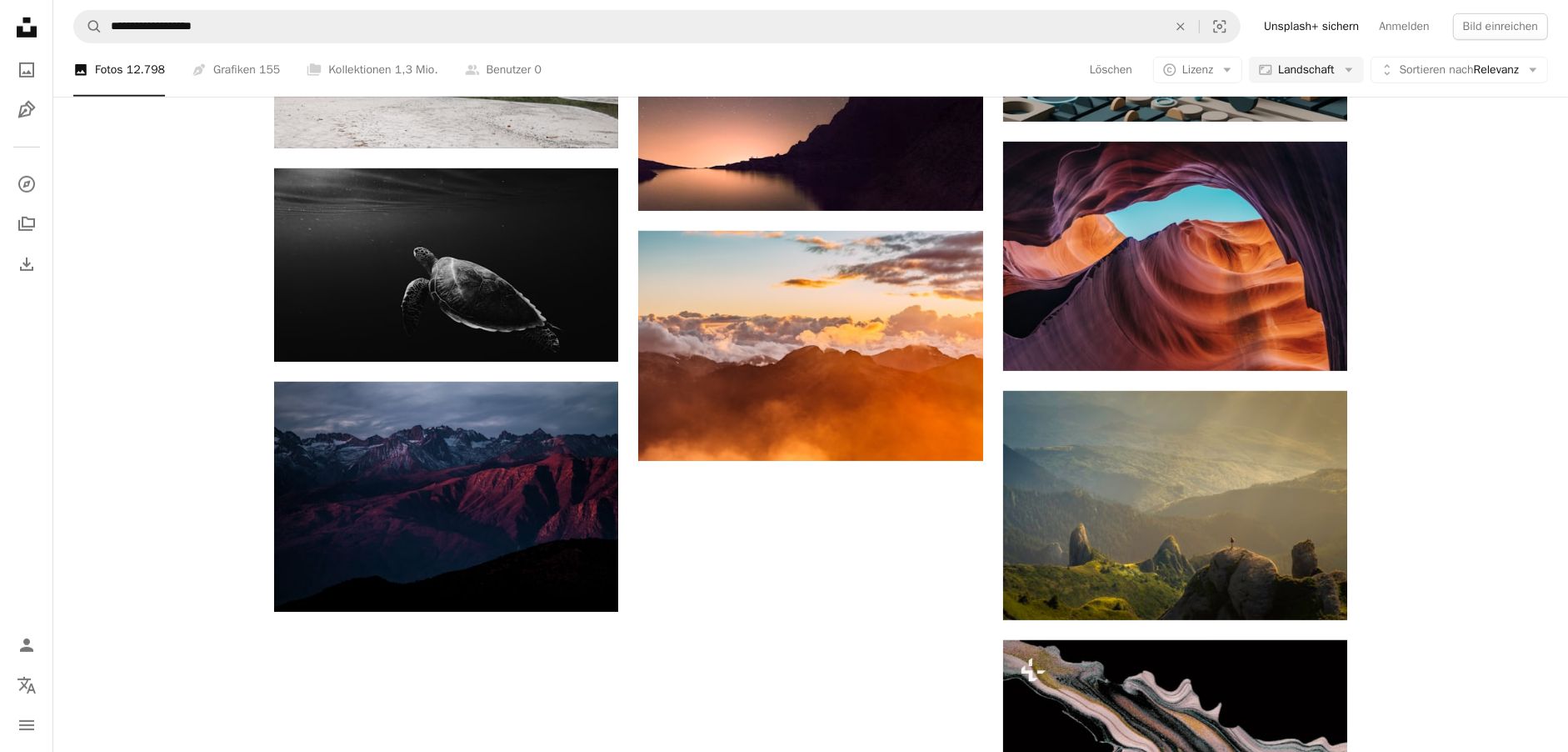 scroll, scrollTop: 1537, scrollLeft: 0, axis: vertical 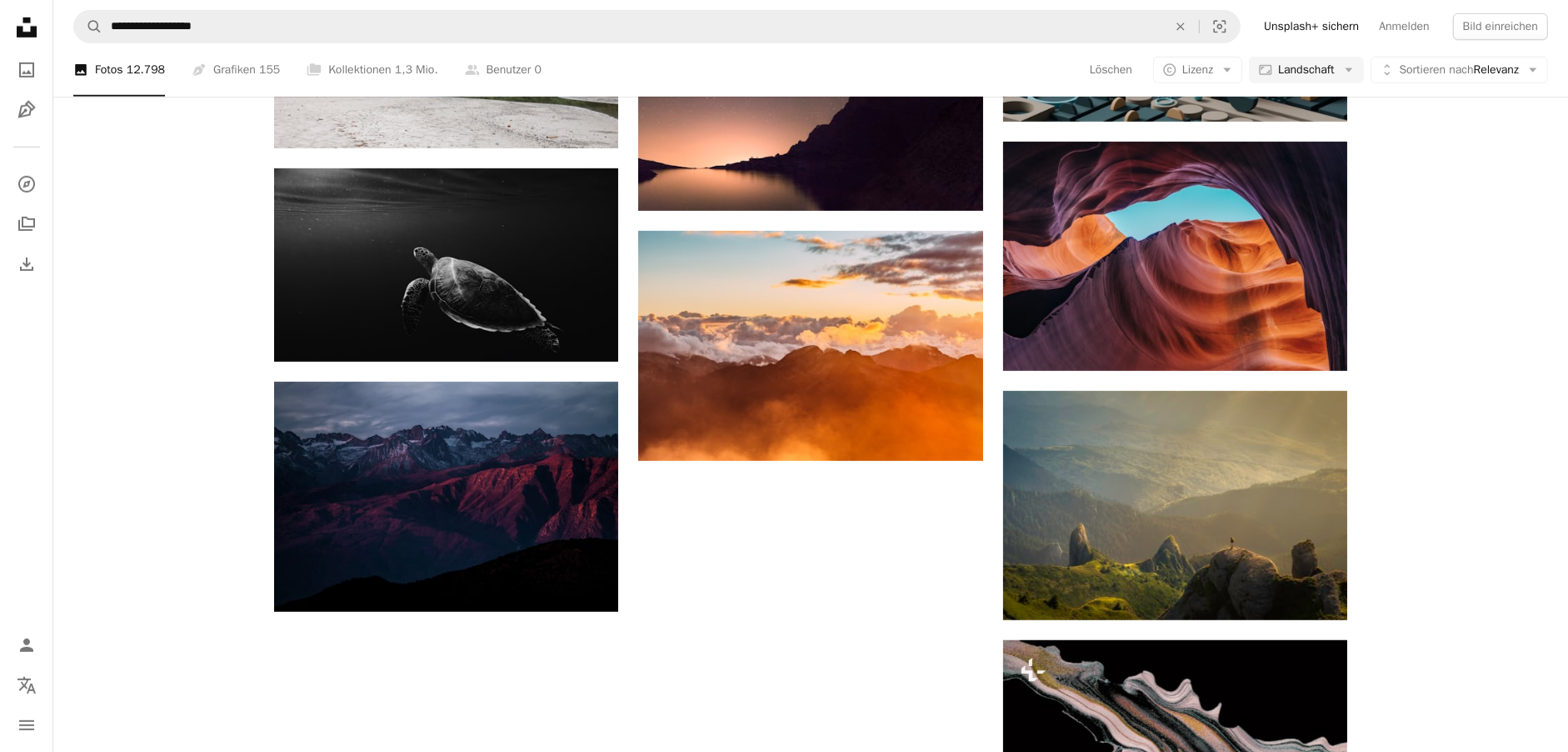 click on "Mehr laden" at bounding box center [811, 1662] 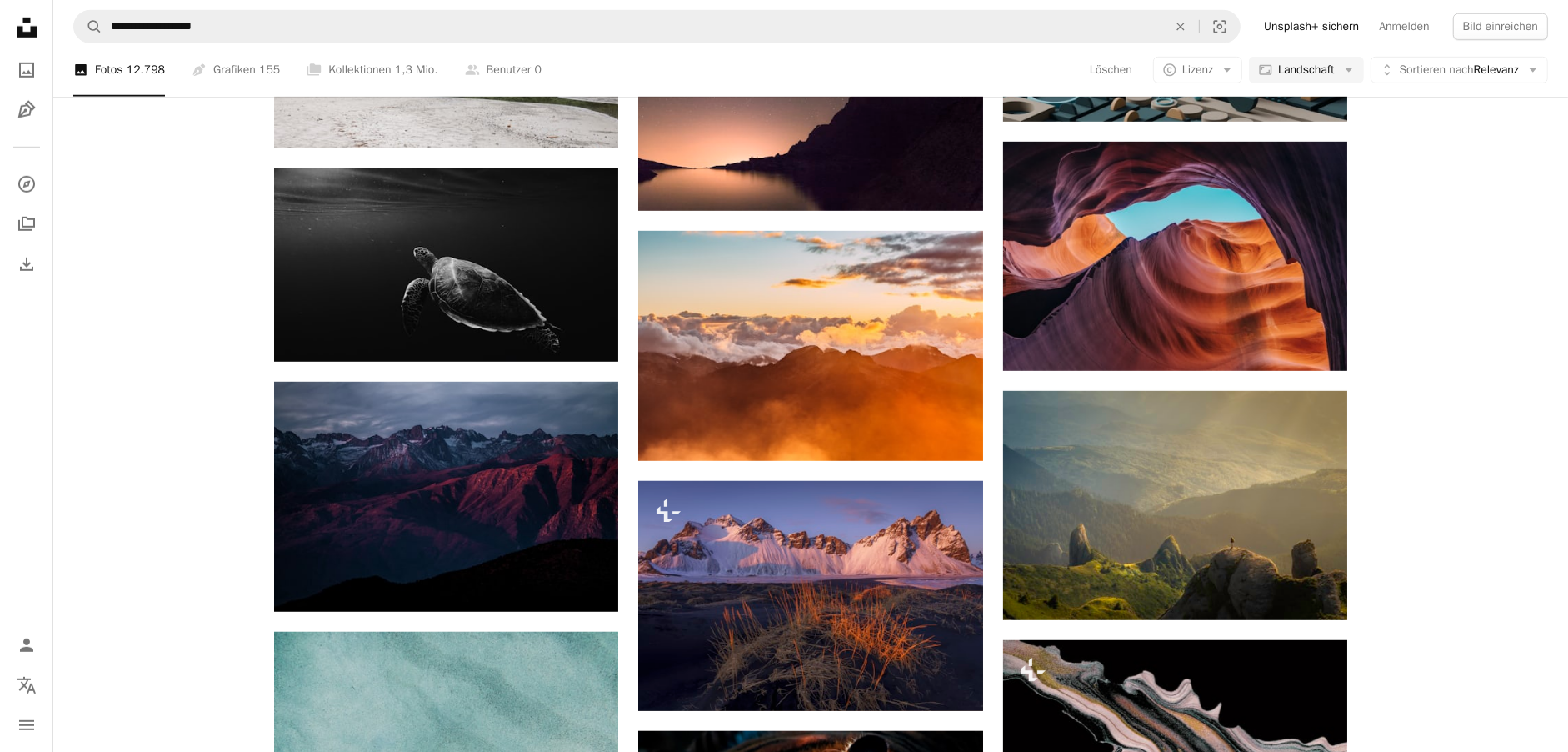 scroll, scrollTop: 5289, scrollLeft: 0, axis: vertical 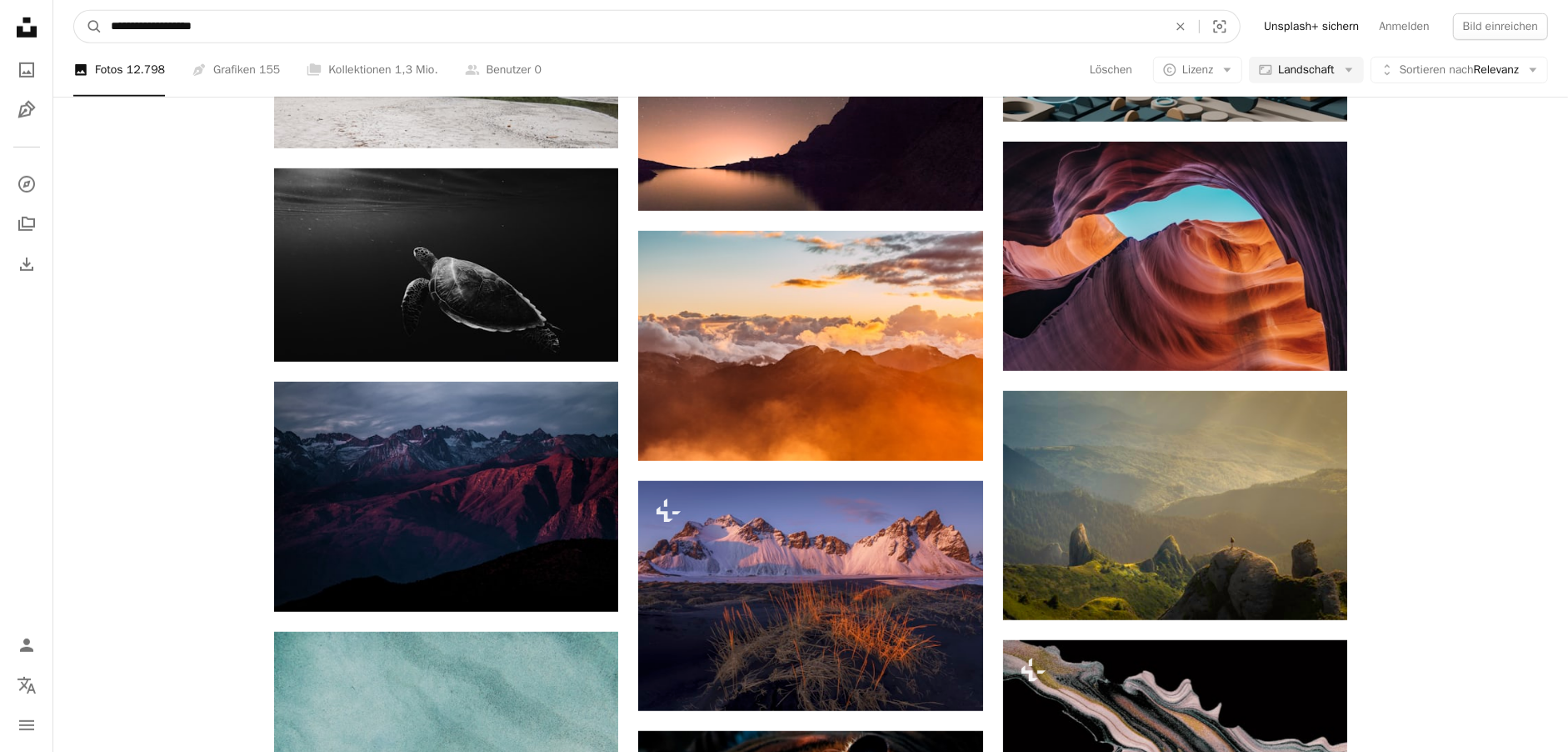 click on "**********" at bounding box center (632, 27) 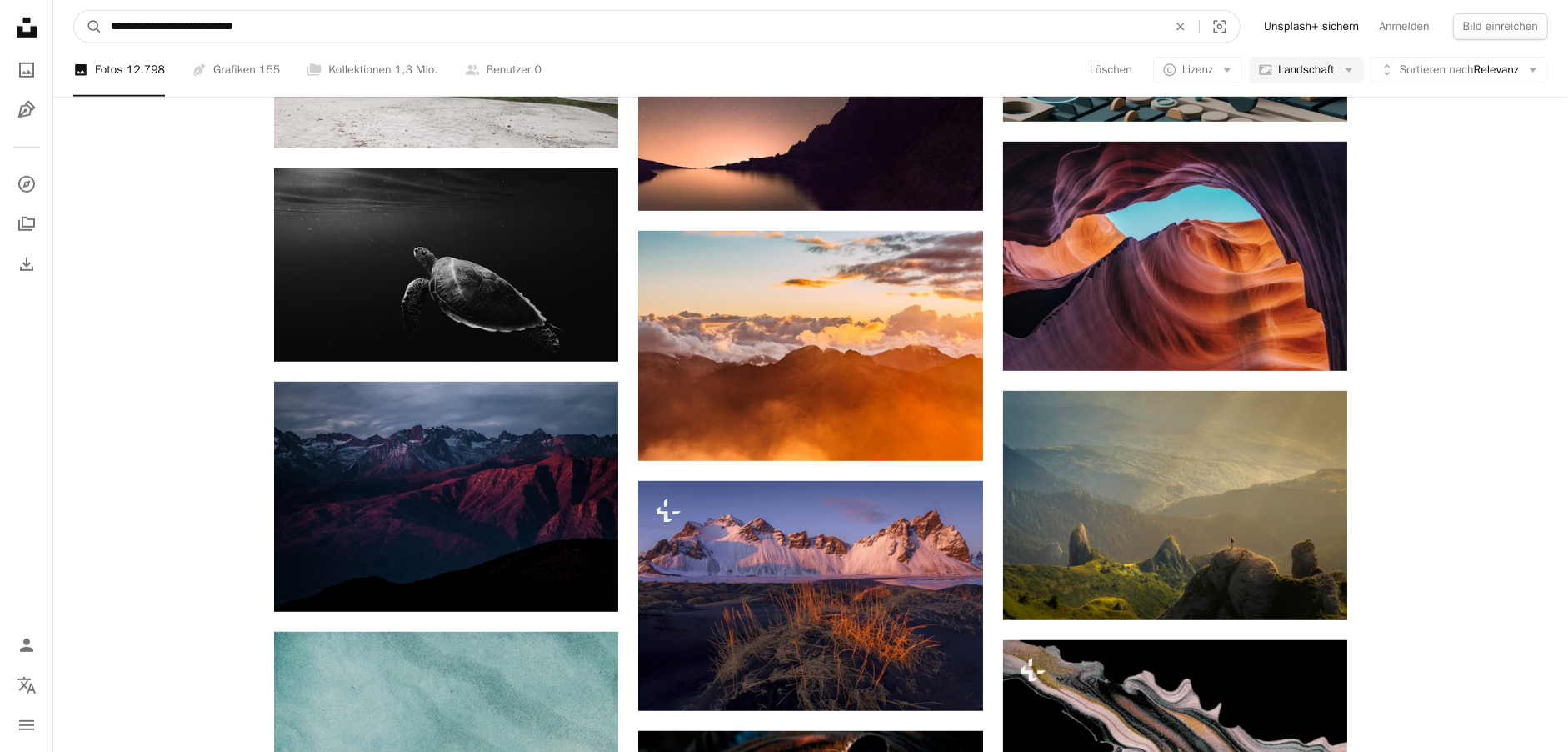 type on "**********" 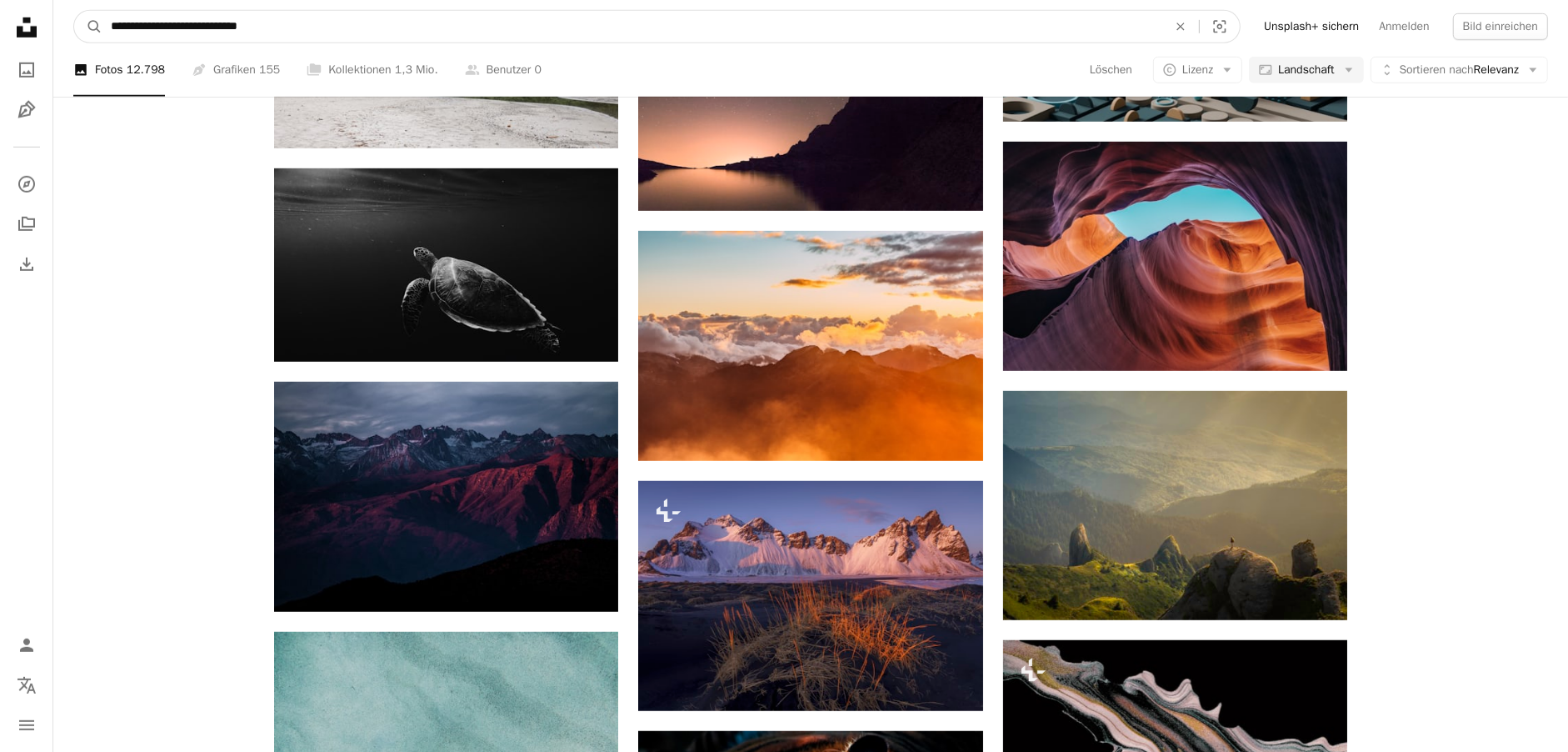 click on "A magnifying glass" at bounding box center (88, 27) 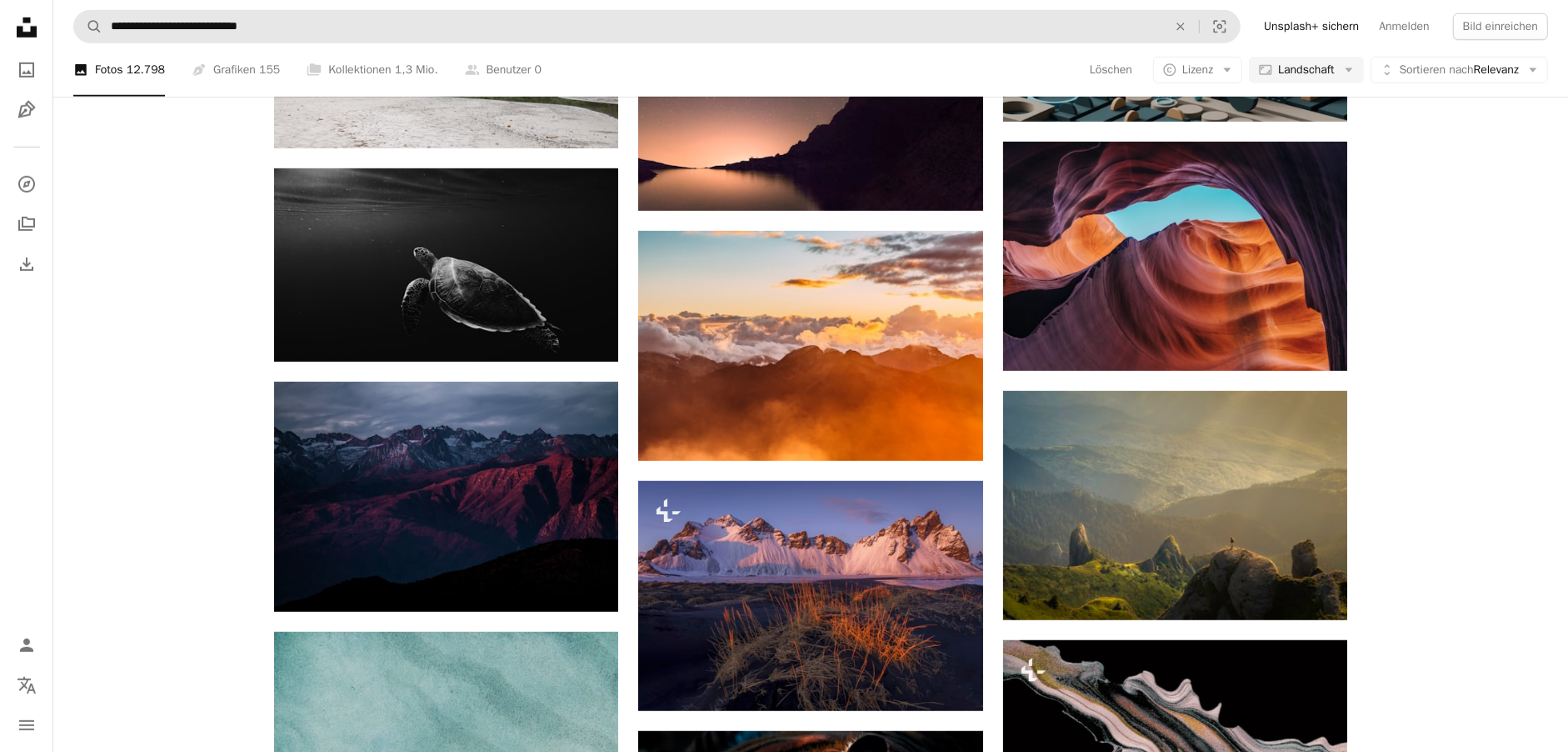 scroll, scrollTop: 0, scrollLeft: 0, axis: both 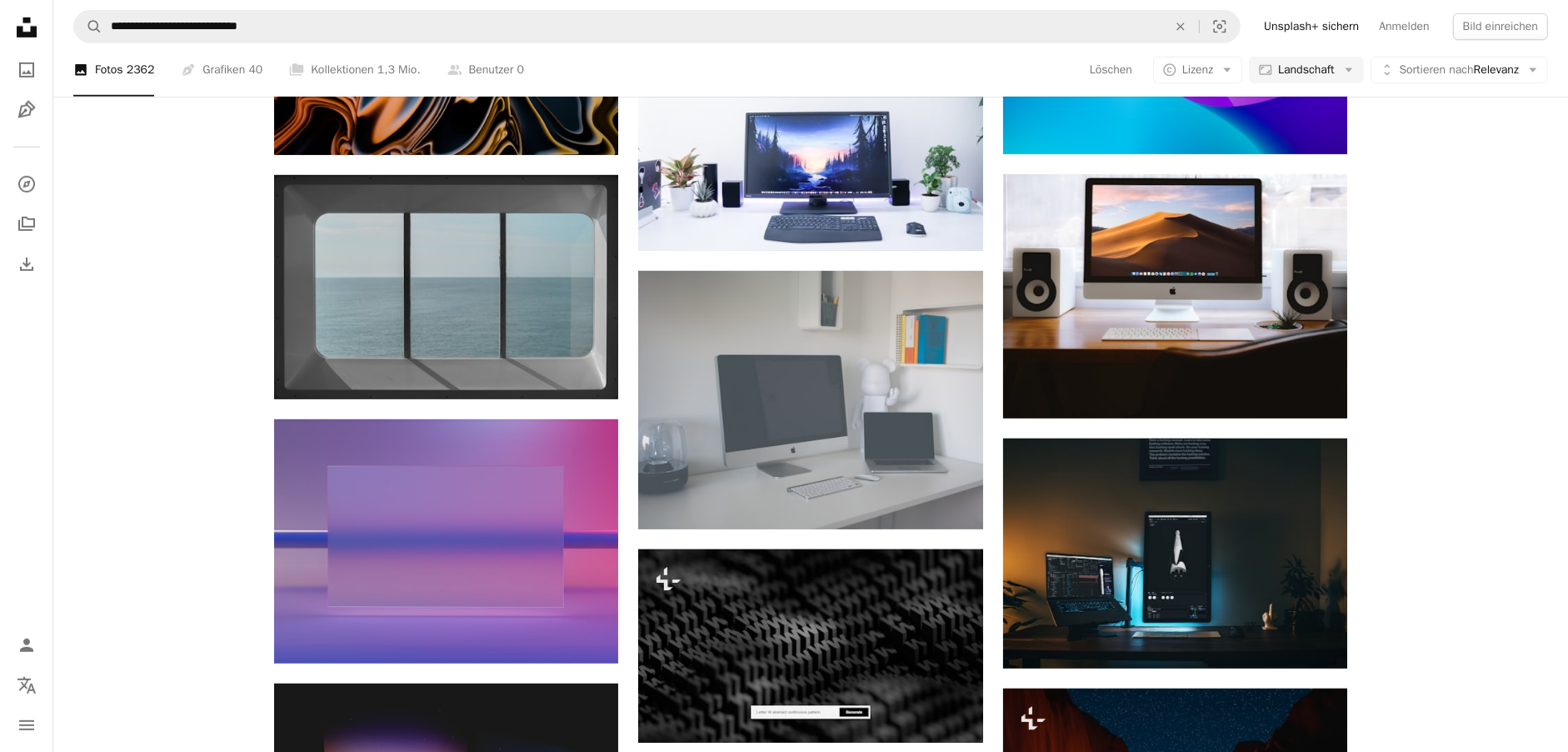 click on "Chevron right" 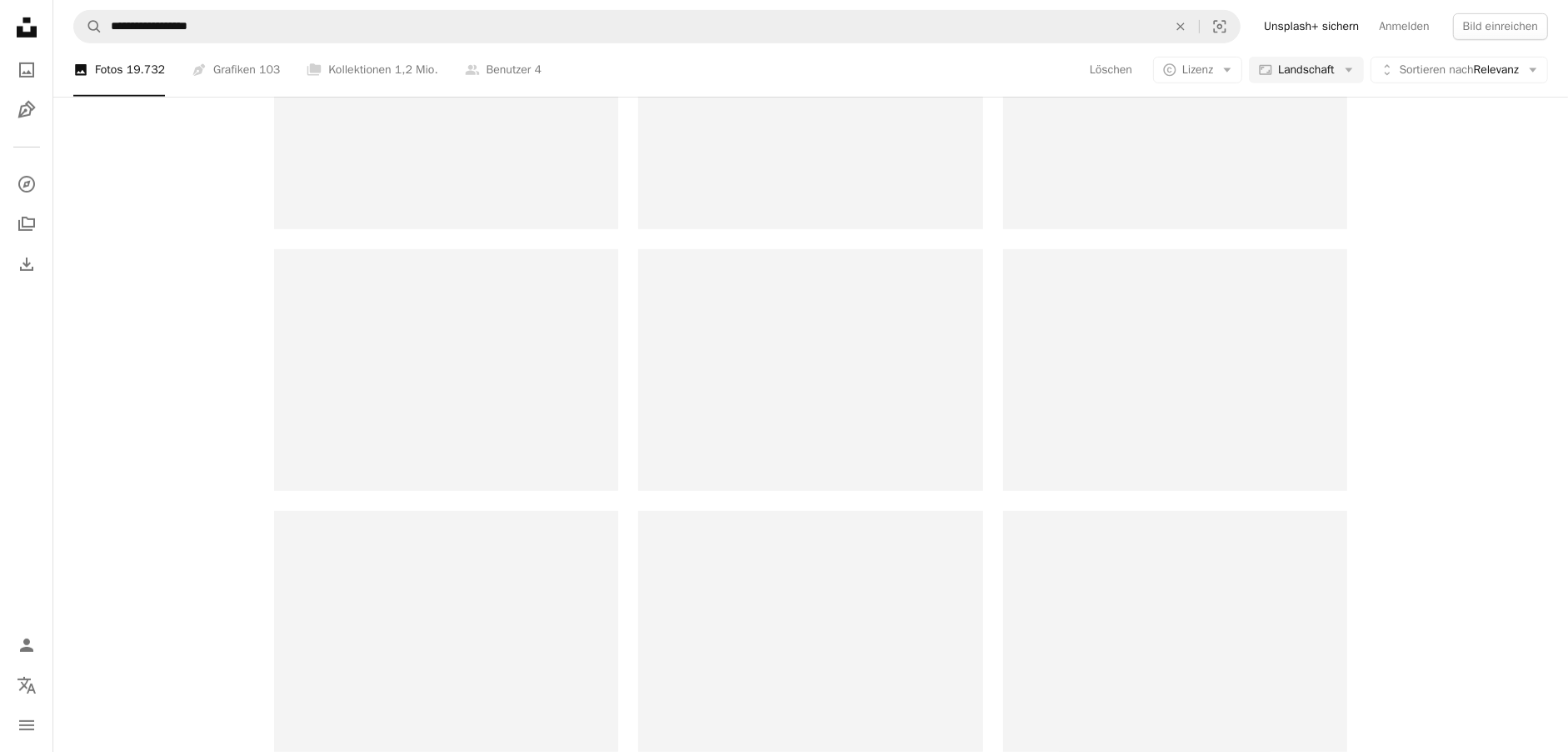 scroll, scrollTop: 0, scrollLeft: 322, axis: horizontal 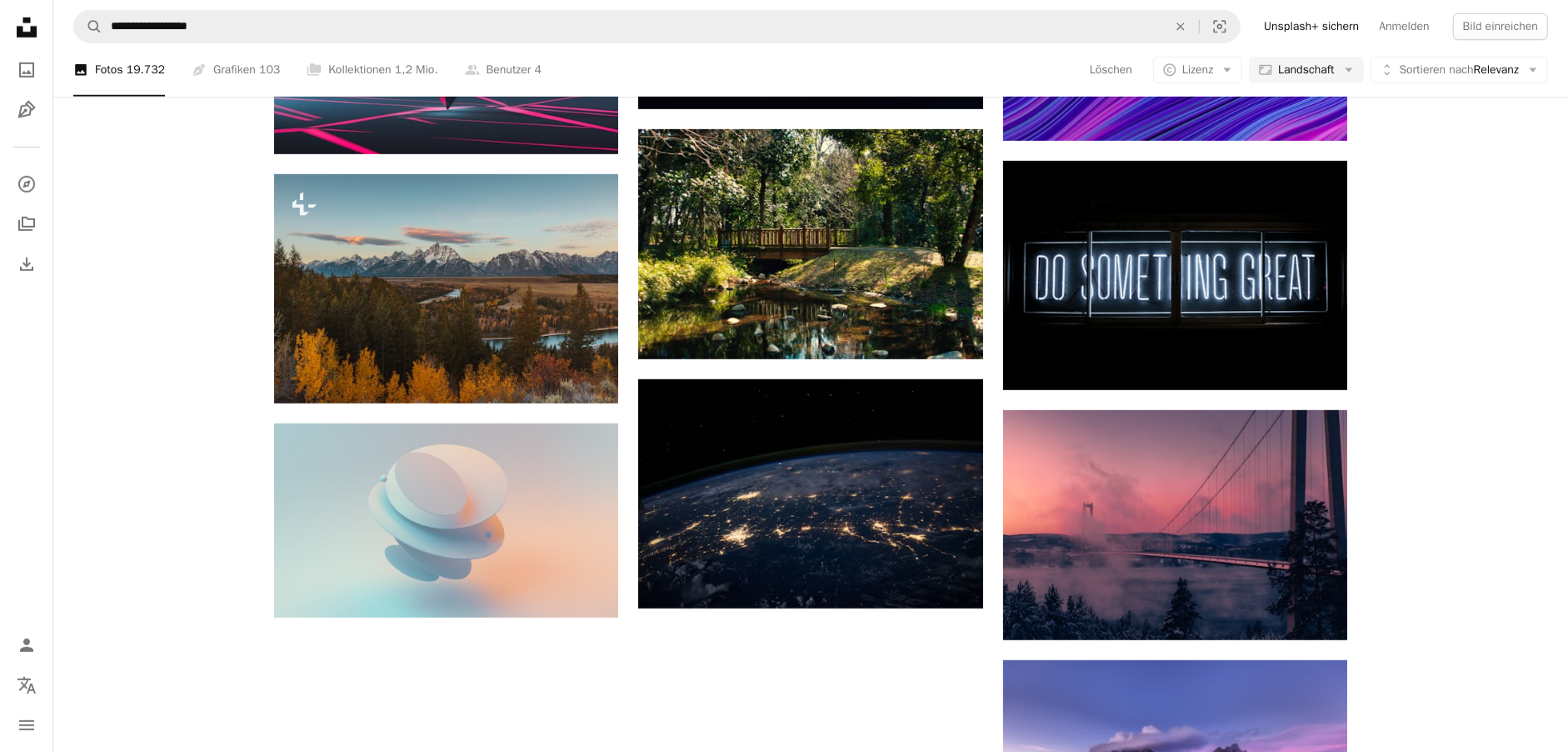click on "Mehr laden" at bounding box center [811, 1434] 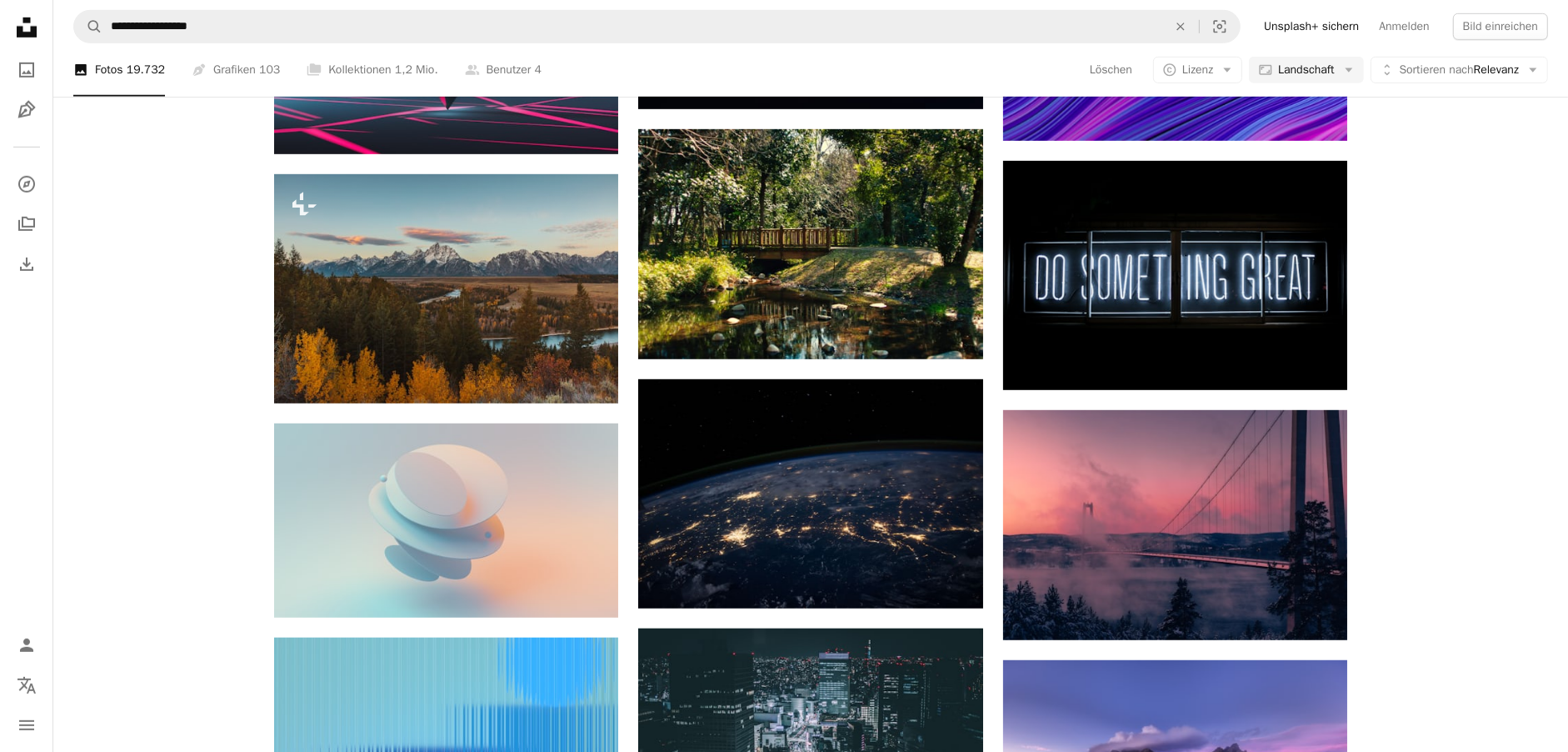 scroll, scrollTop: 5252, scrollLeft: 0, axis: vertical 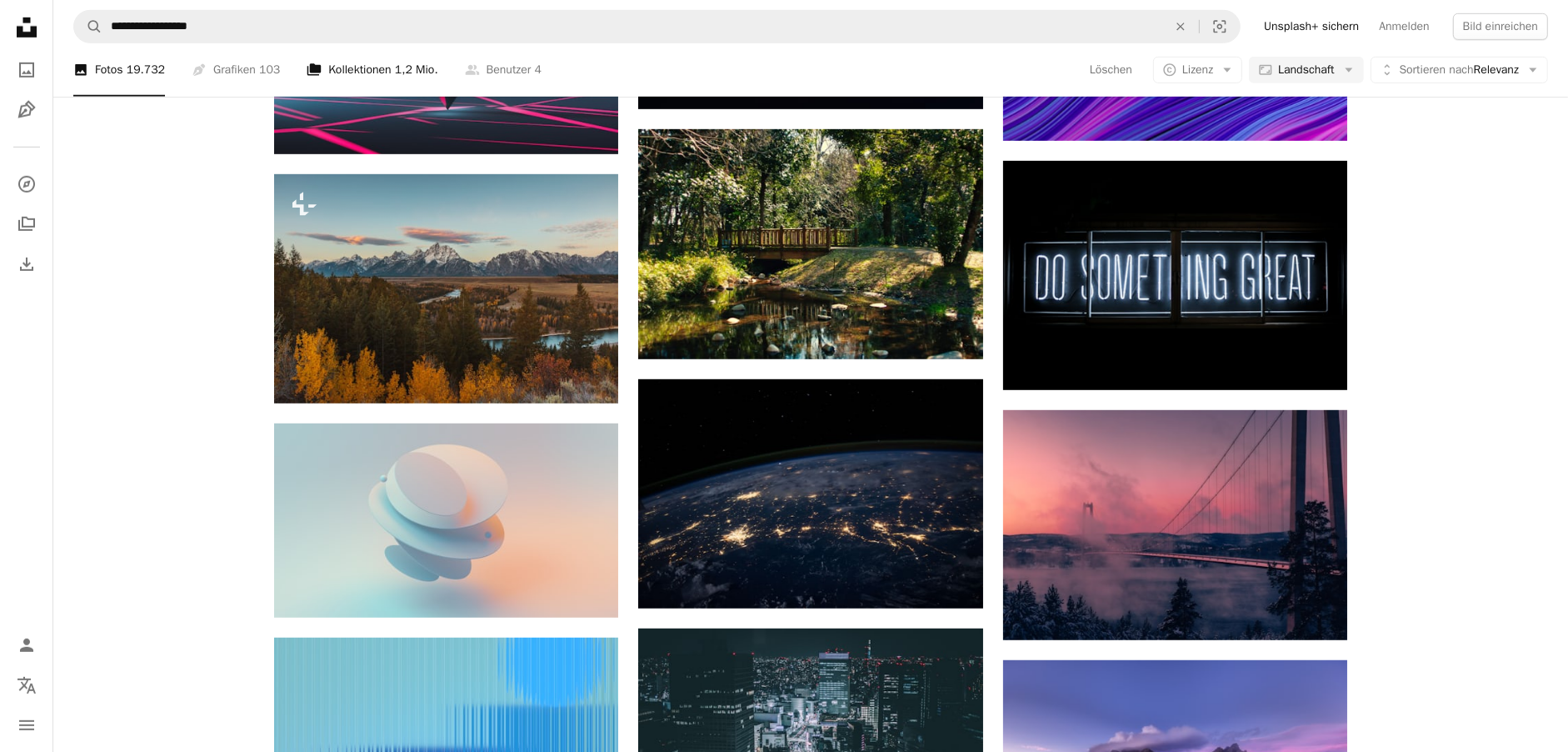 click on "A stack of folders Kollektionen   1,2 Mio." at bounding box center [372, 70] 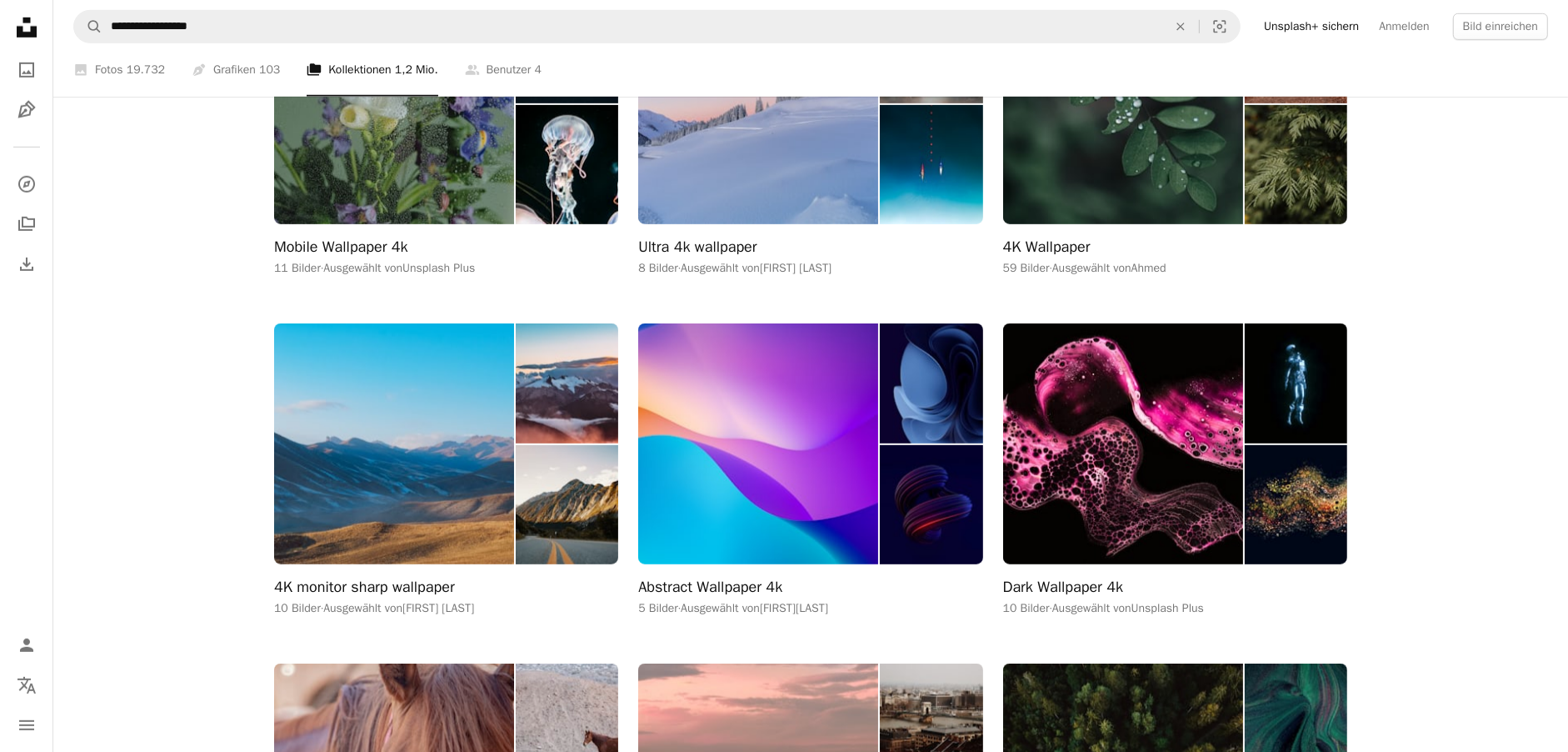 scroll, scrollTop: 2584, scrollLeft: 0, axis: vertical 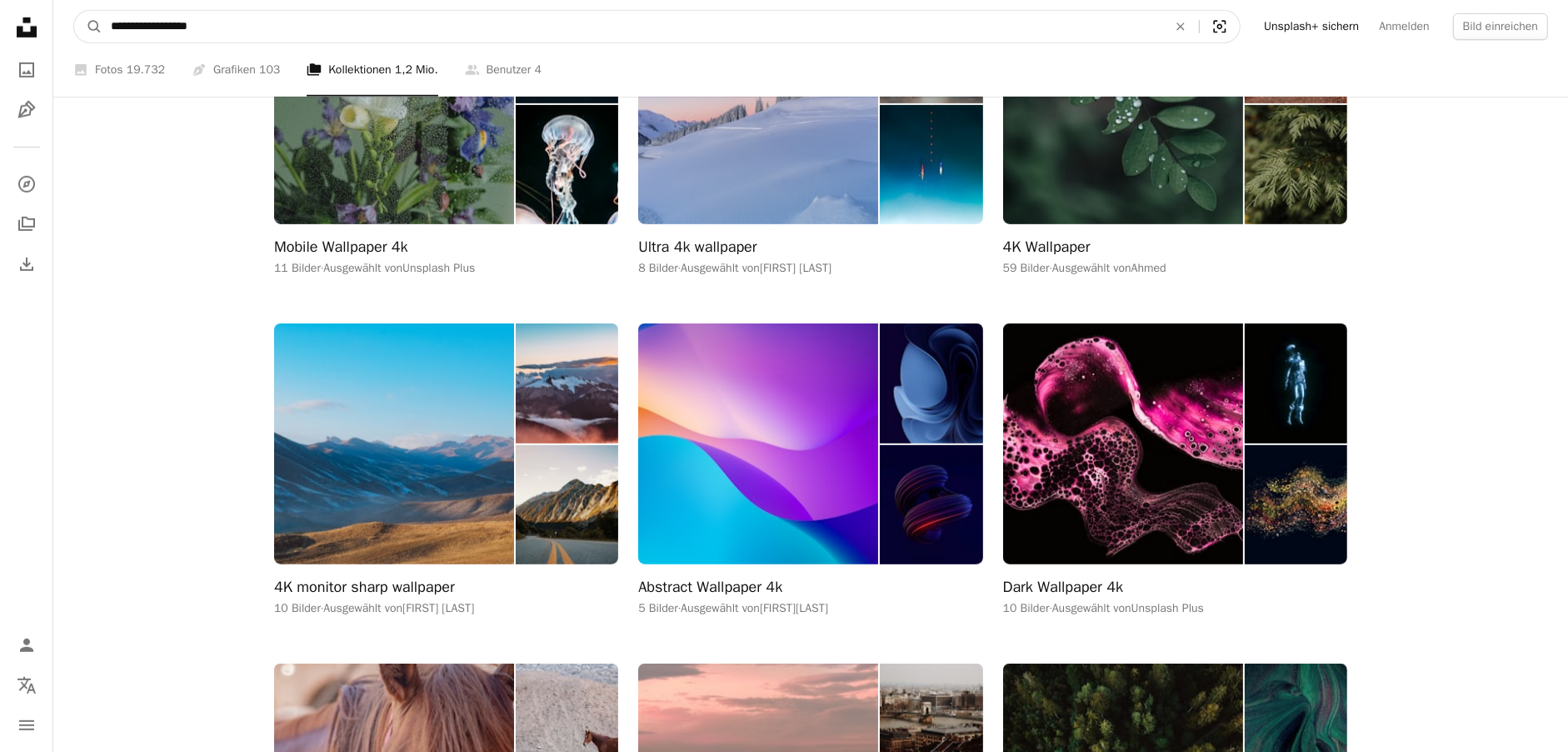 click on "Visual search" 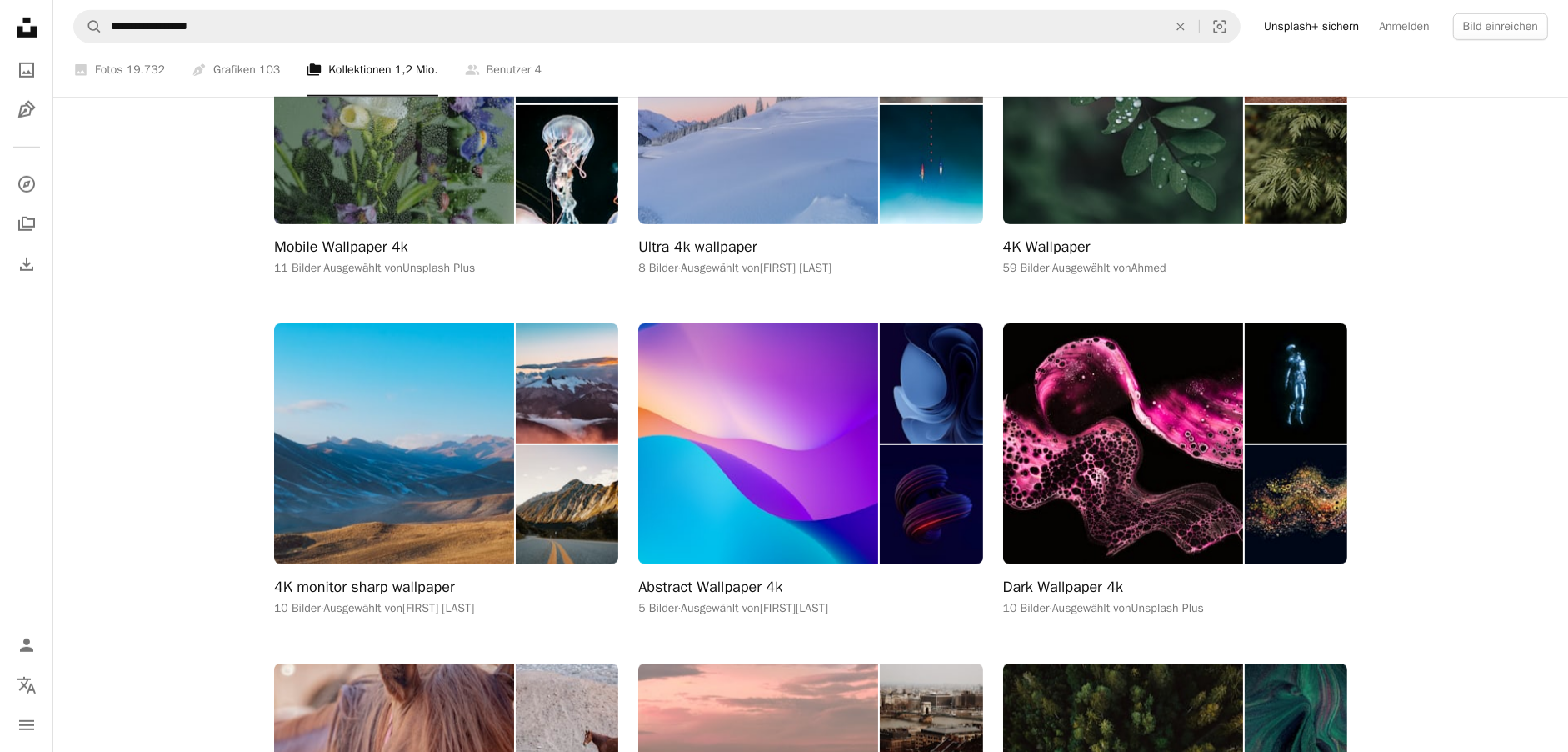 drag, startPoint x: 1221, startPoint y: 83, endPoint x: 1220, endPoint y: 282, distance: 199.0025 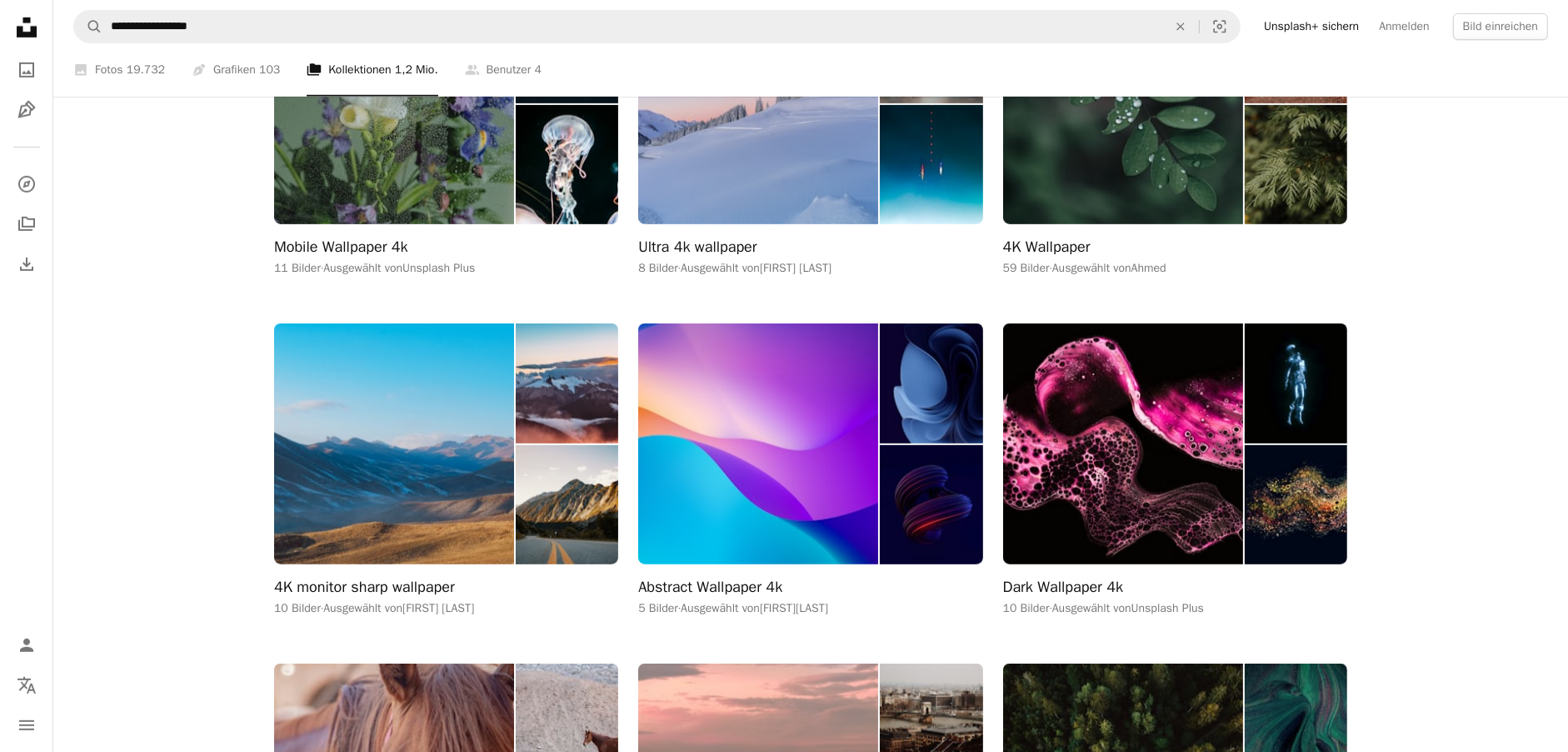 scroll, scrollTop: 500, scrollLeft: 0, axis: vertical 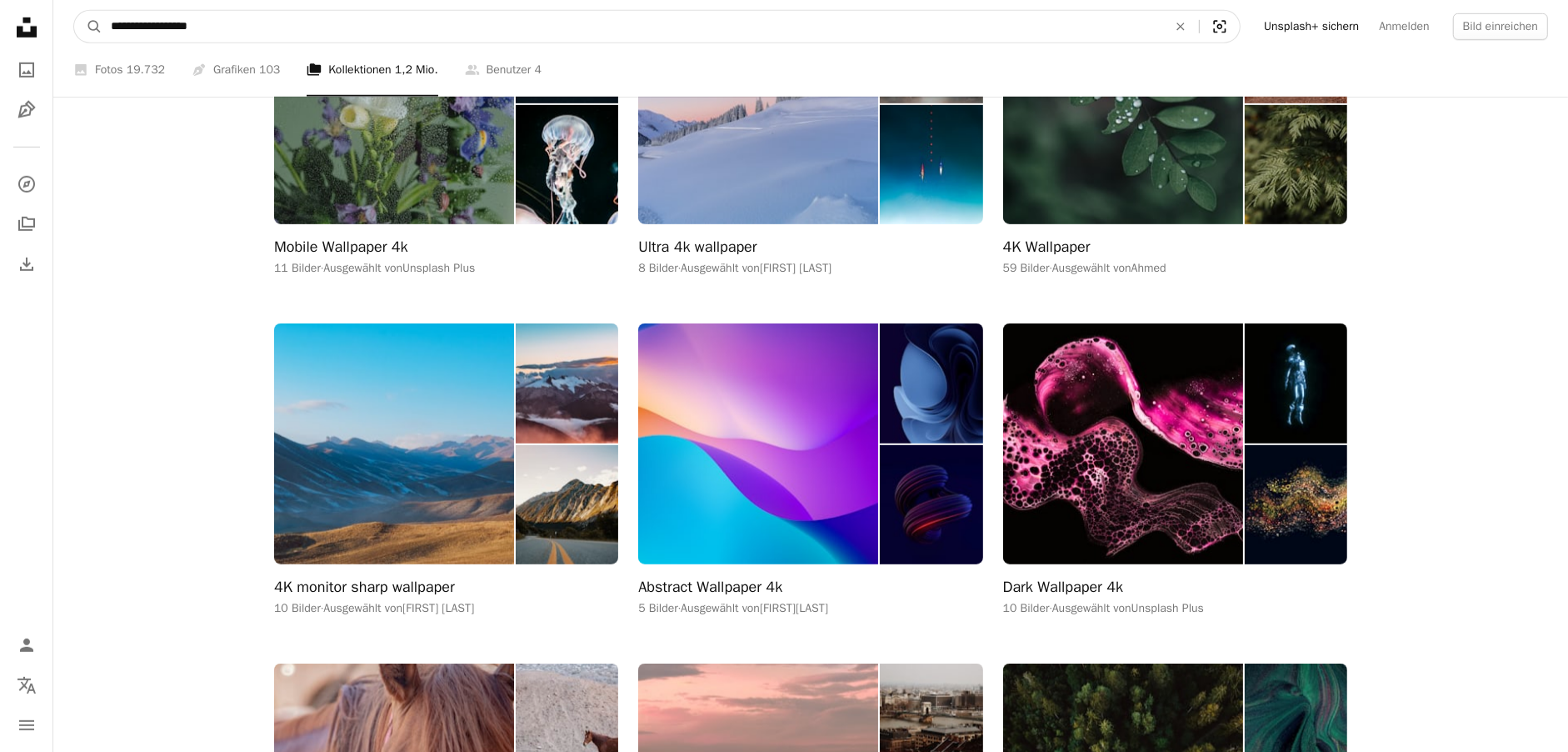 click on "Visual search" 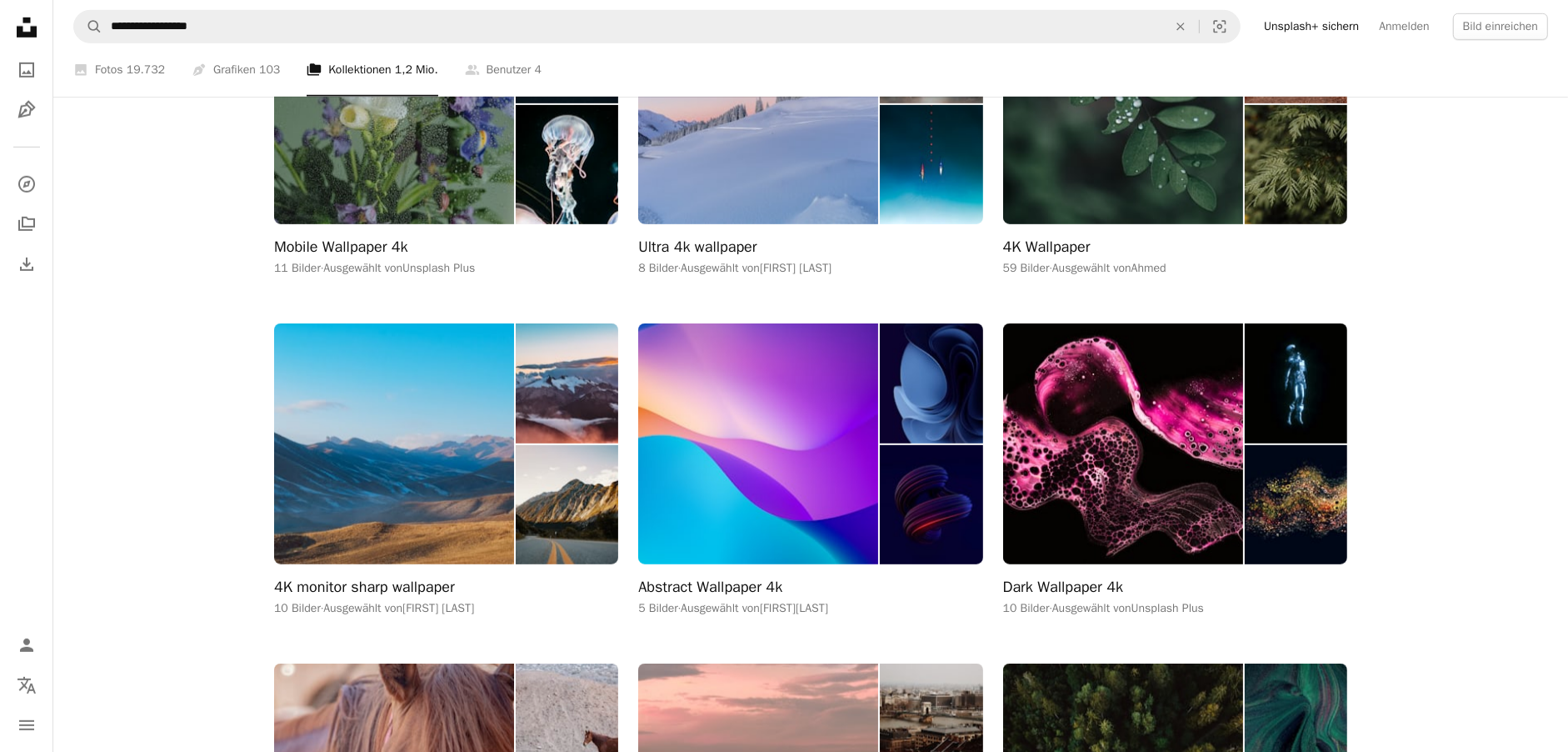 click on "A URL sharing icon (chains) Bild oder URL einfügen" at bounding box center (997, -431) 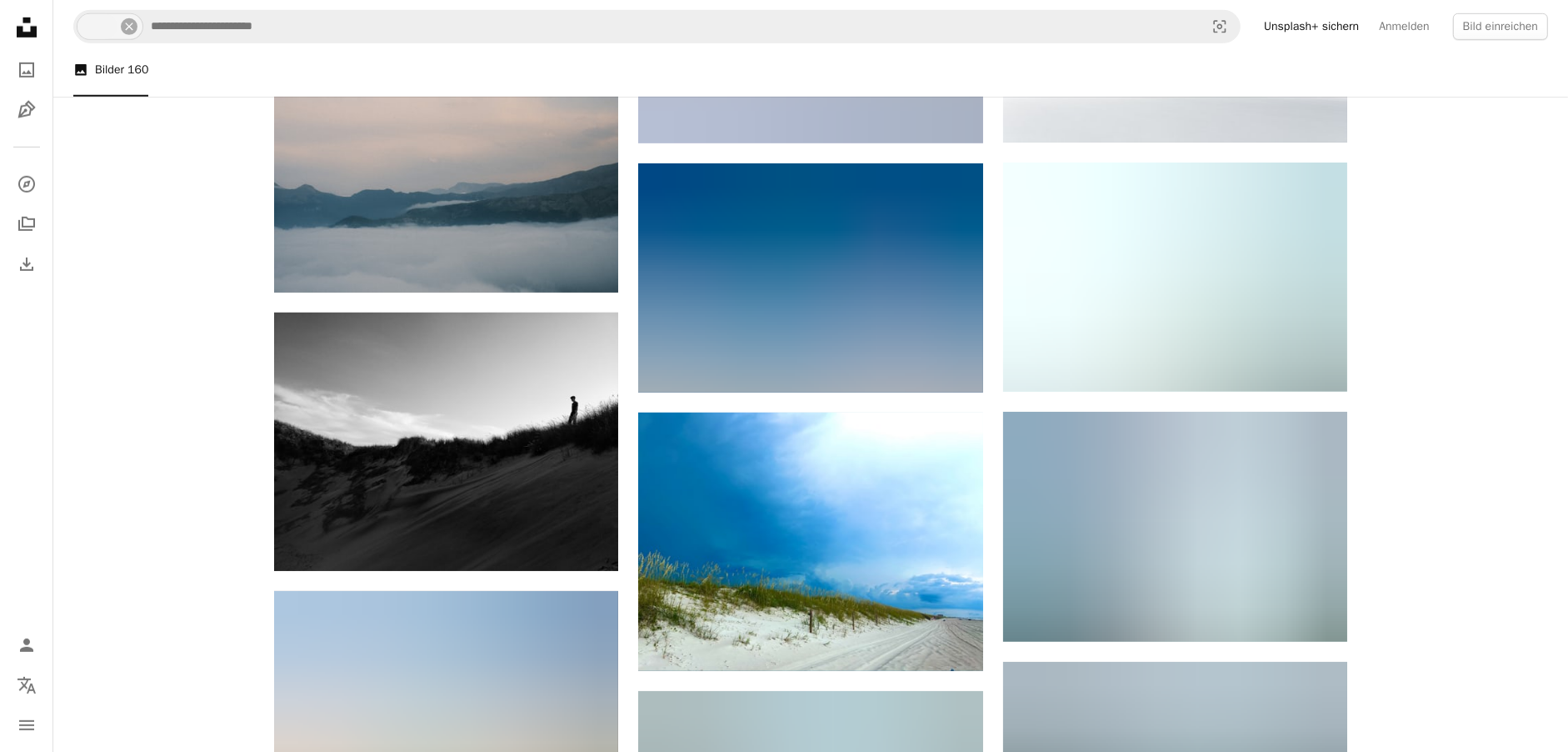 scroll, scrollTop: 7086, scrollLeft: 0, axis: vertical 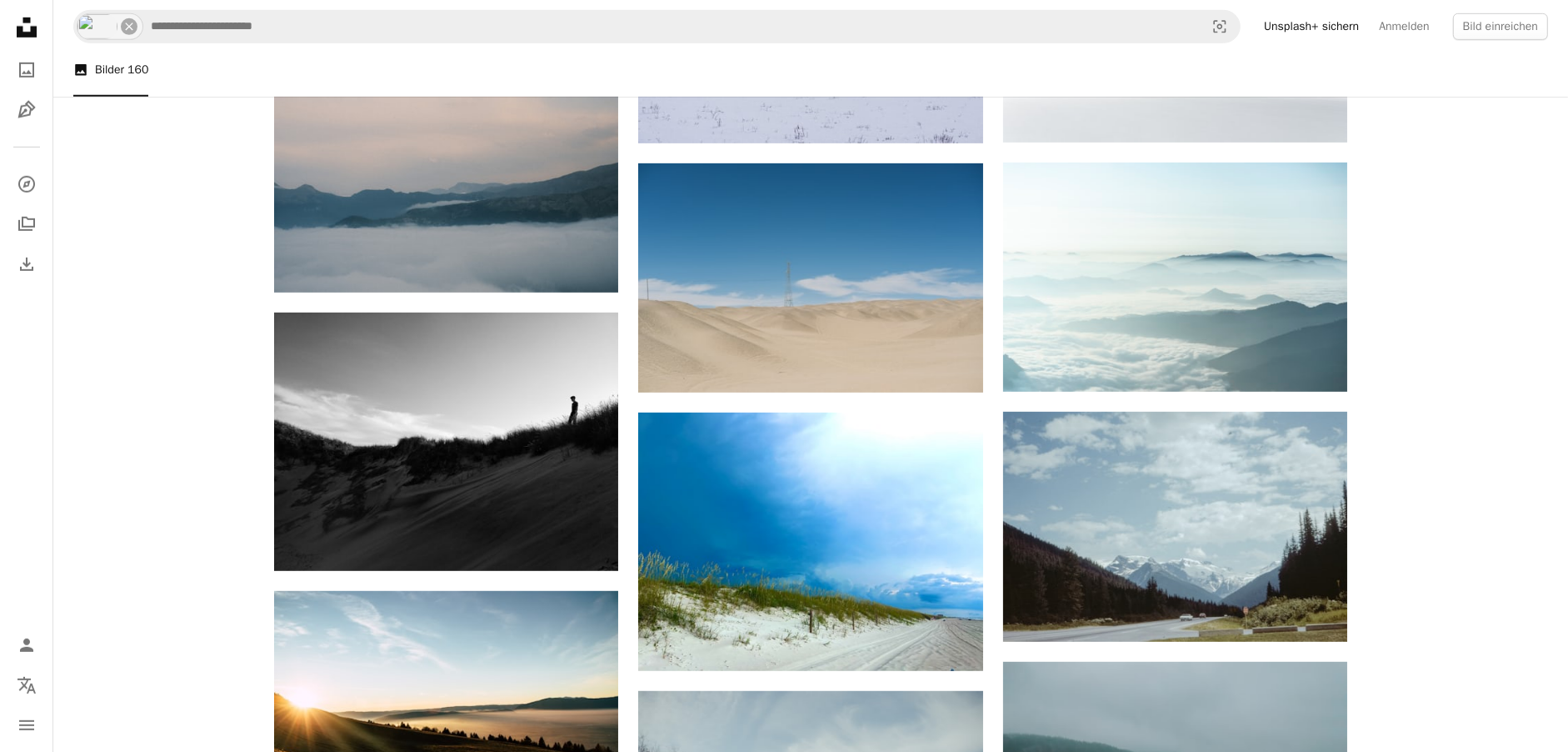 click on "Arrow pointing down" 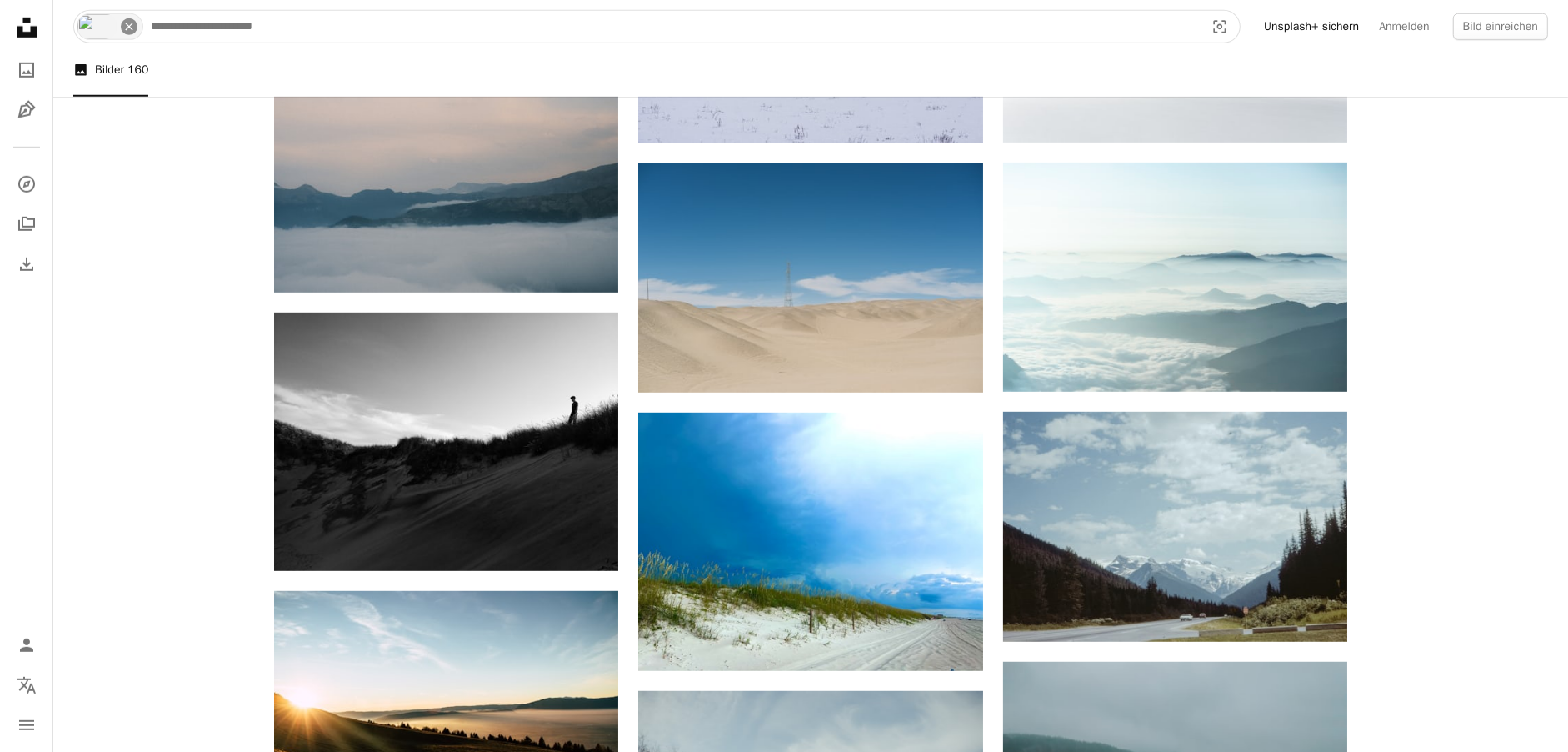 click on "An X shape" 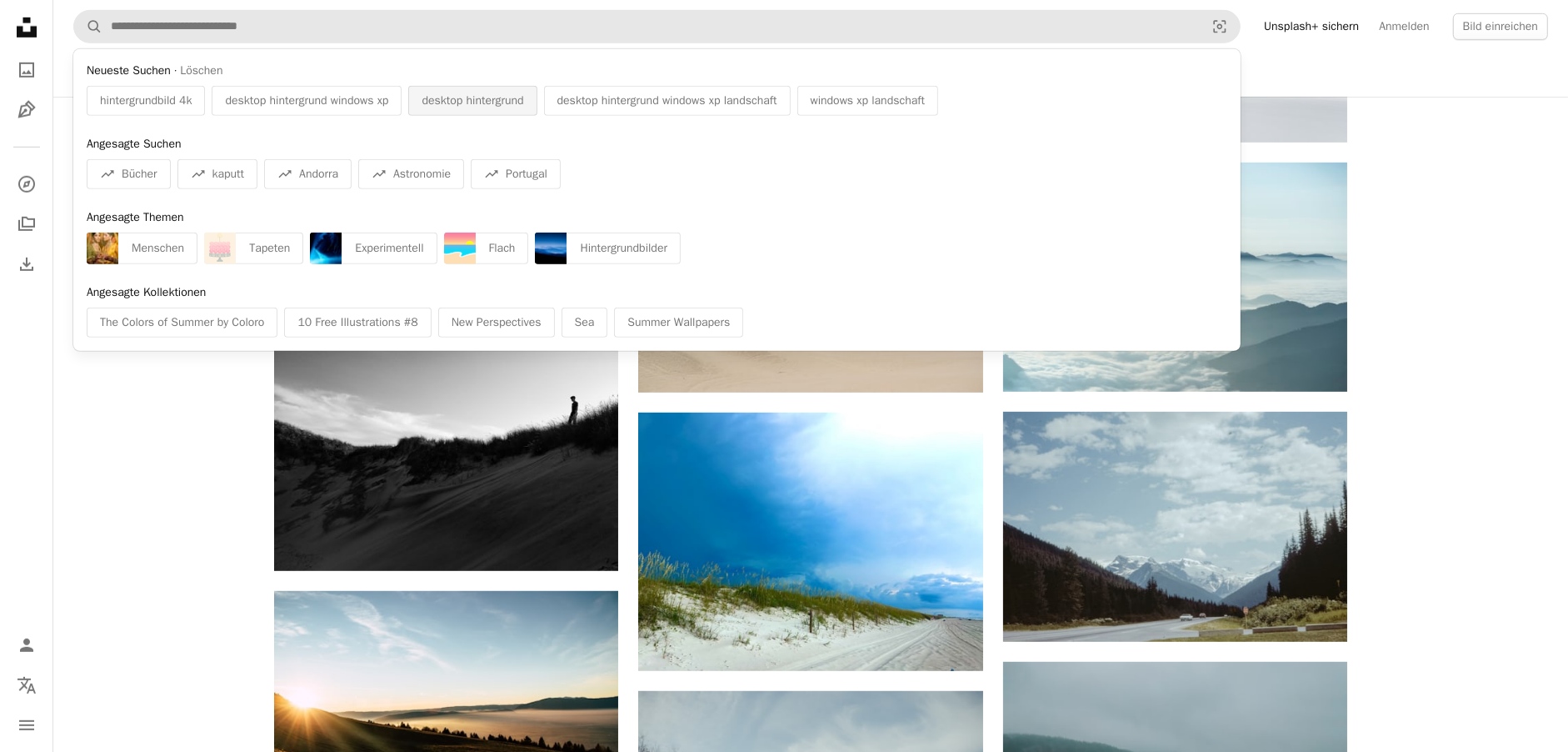 click on "desktop hintergrund" at bounding box center (472, 101) 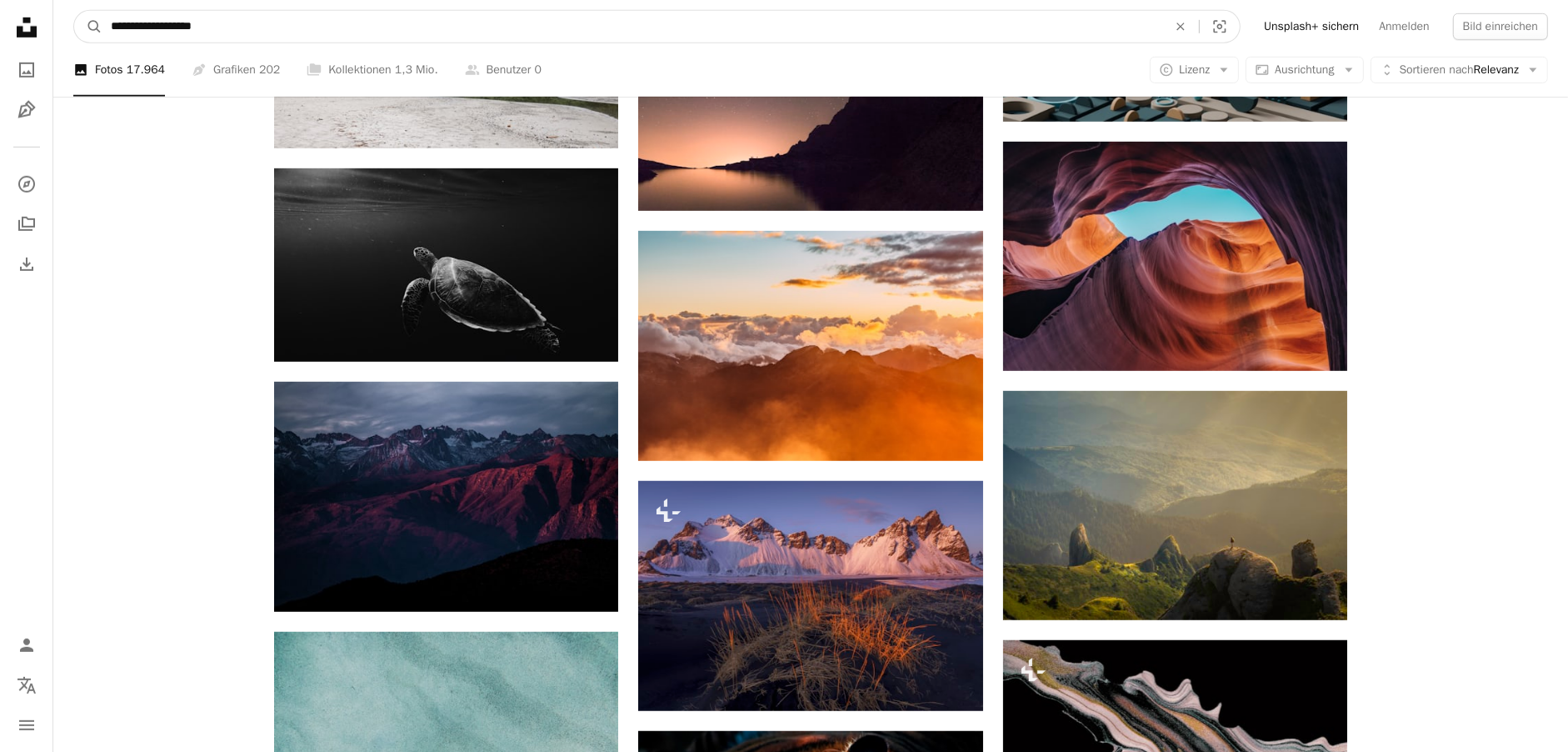 click on "**********" at bounding box center (632, 27) 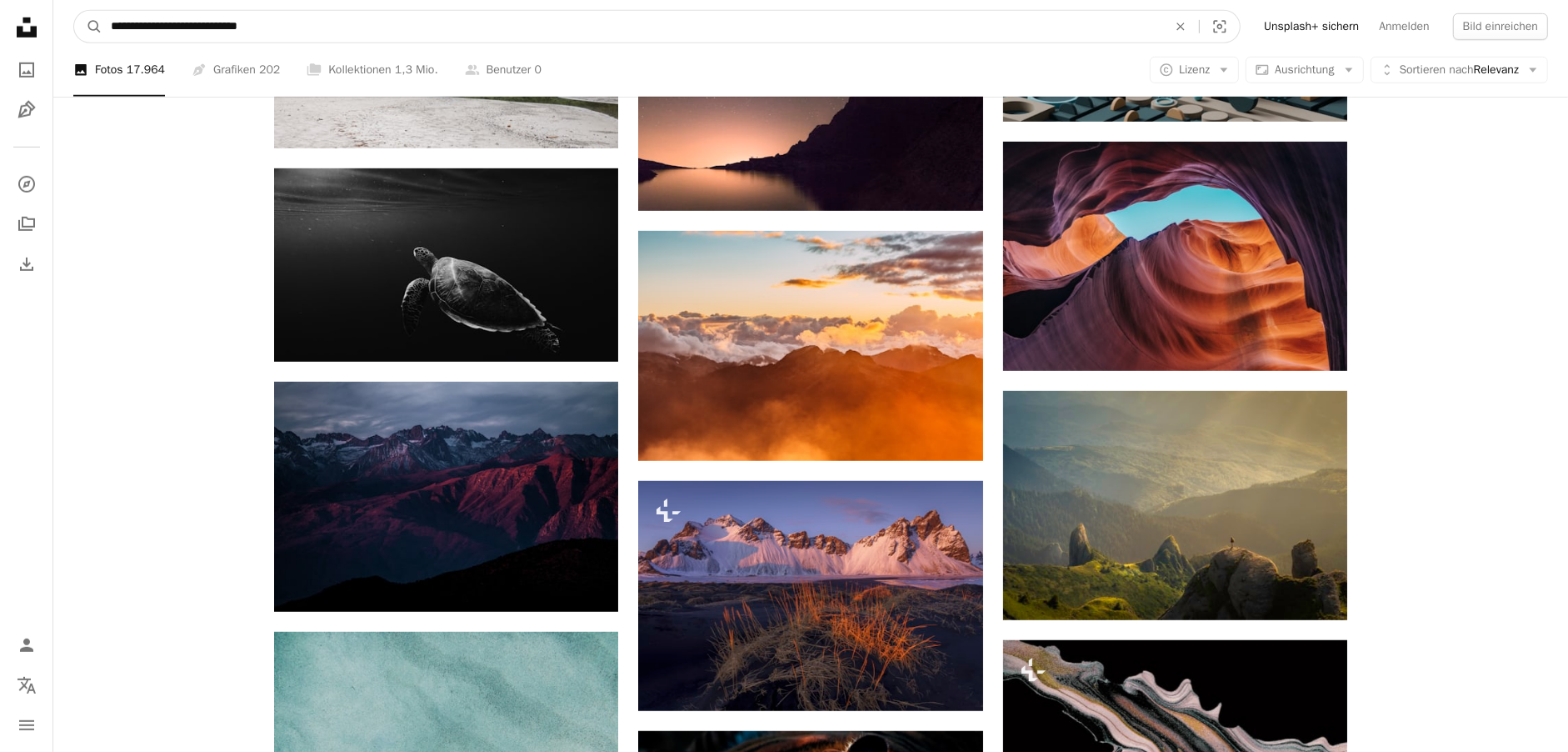 type on "**********" 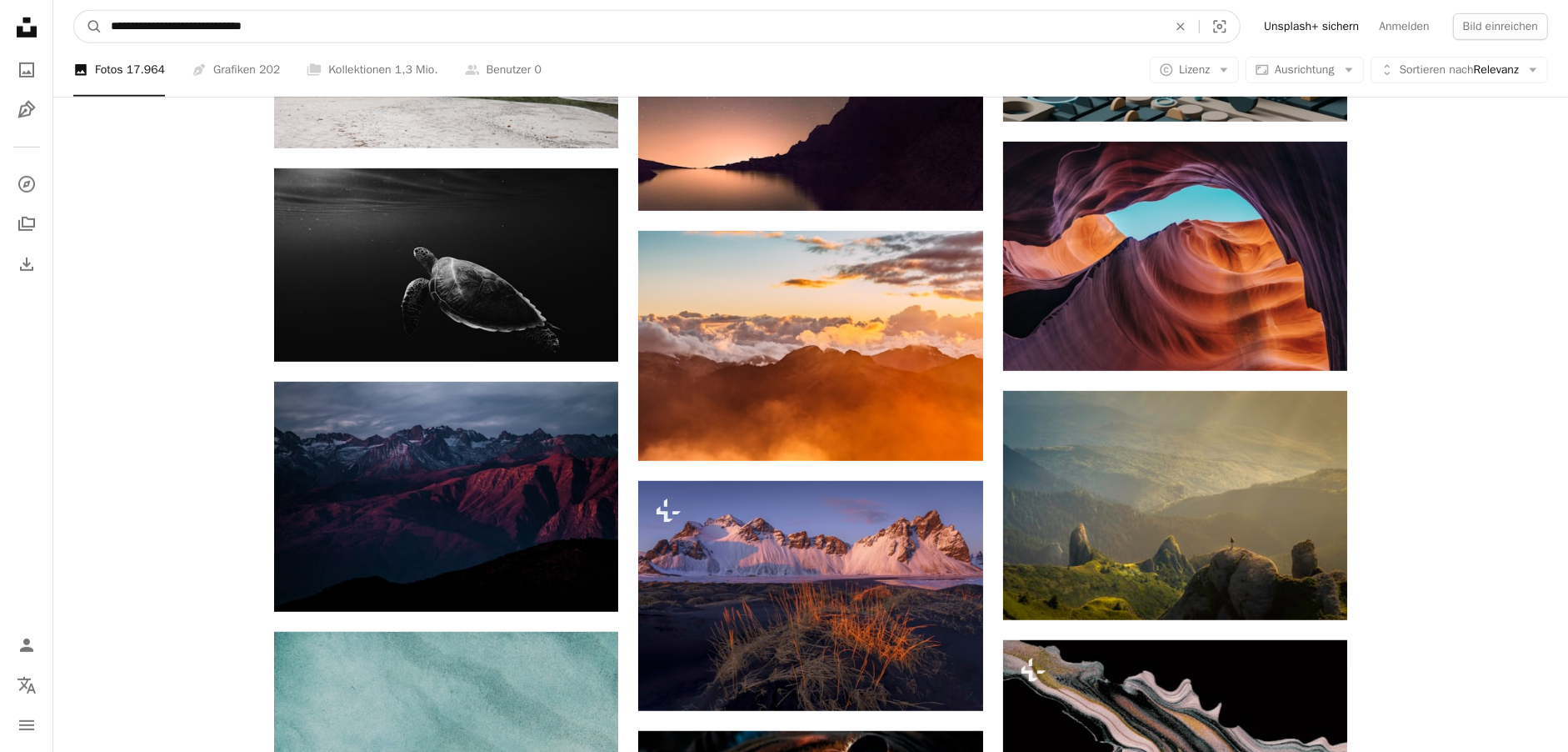 click on "A magnifying glass" at bounding box center (88, 27) 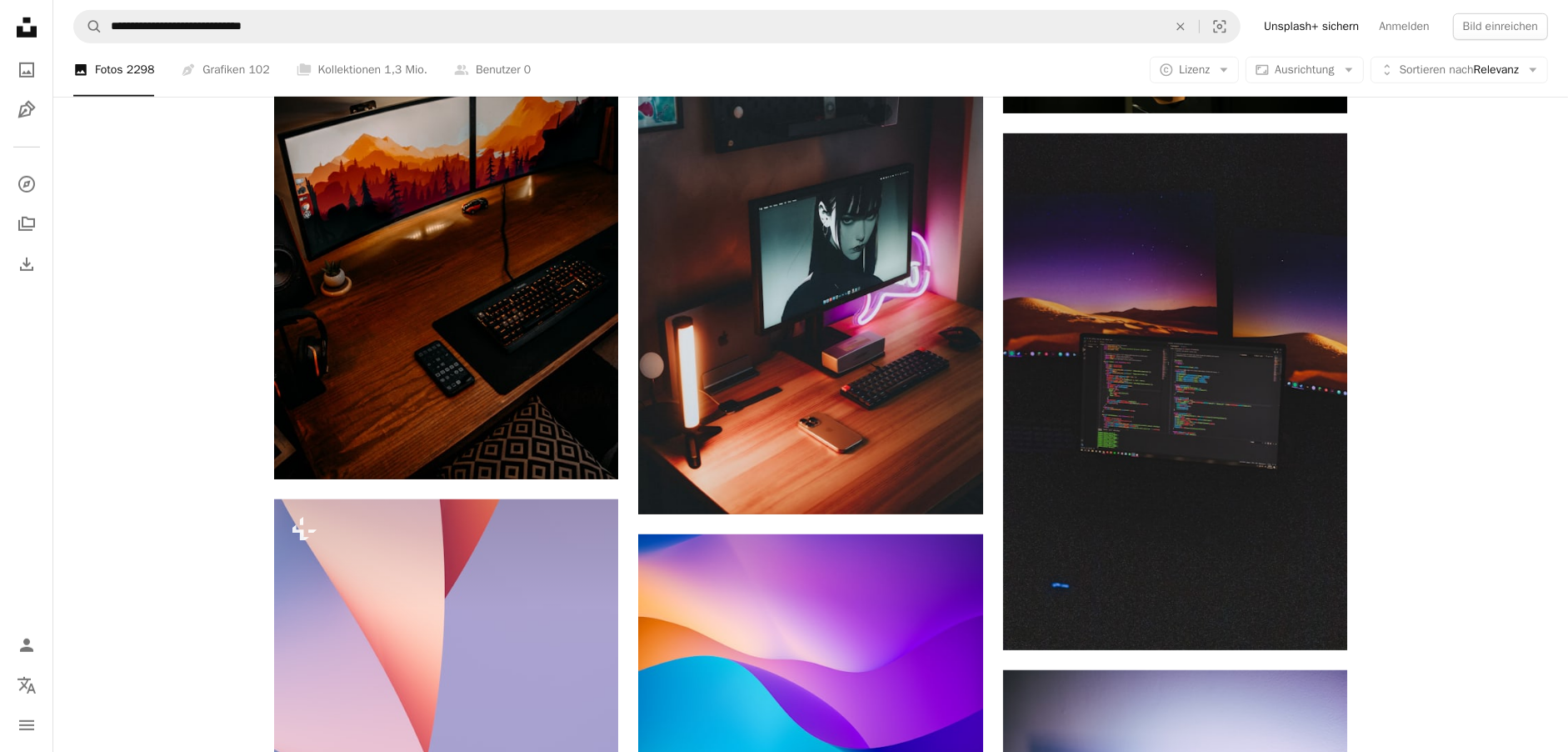 scroll, scrollTop: 2426, scrollLeft: 0, axis: vertical 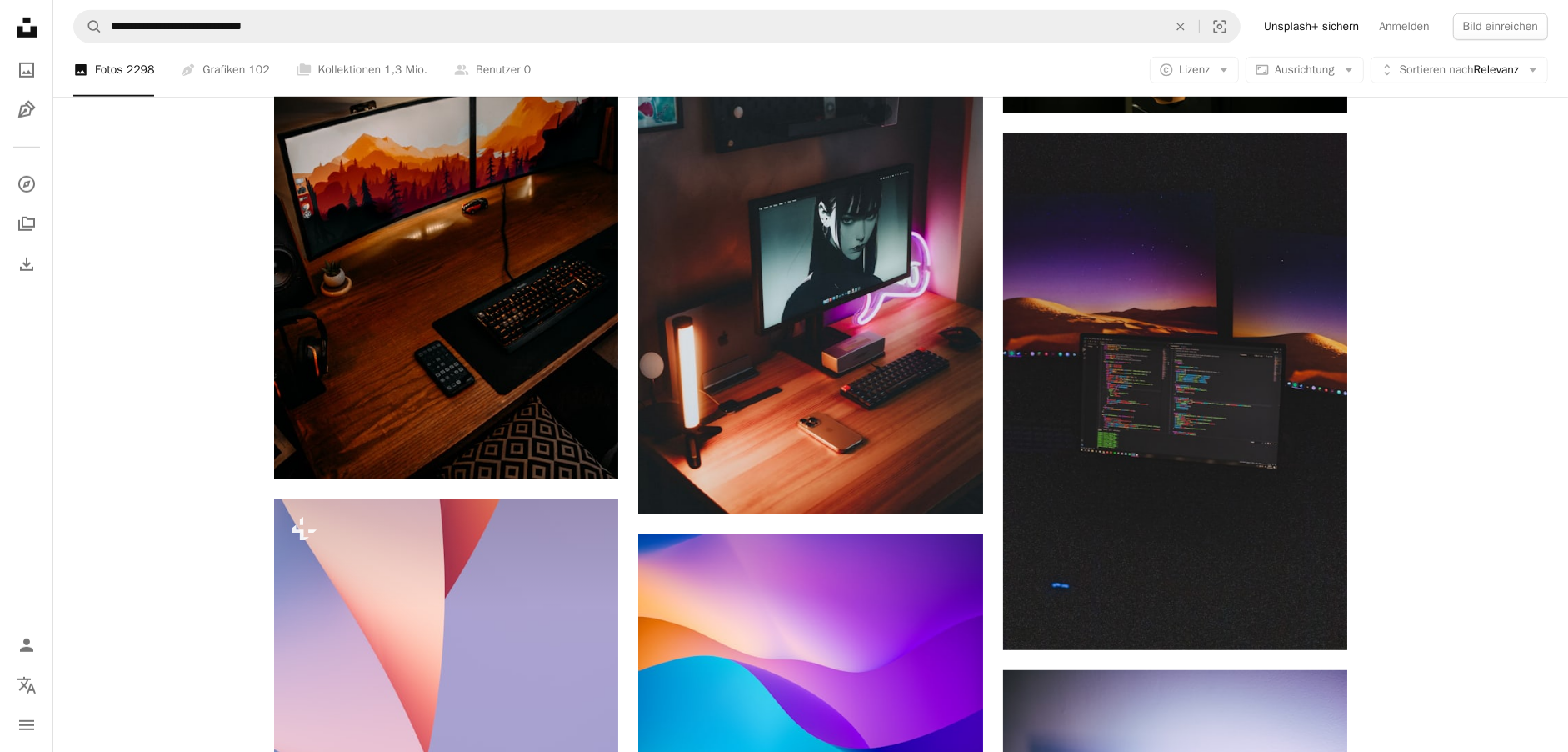 click 